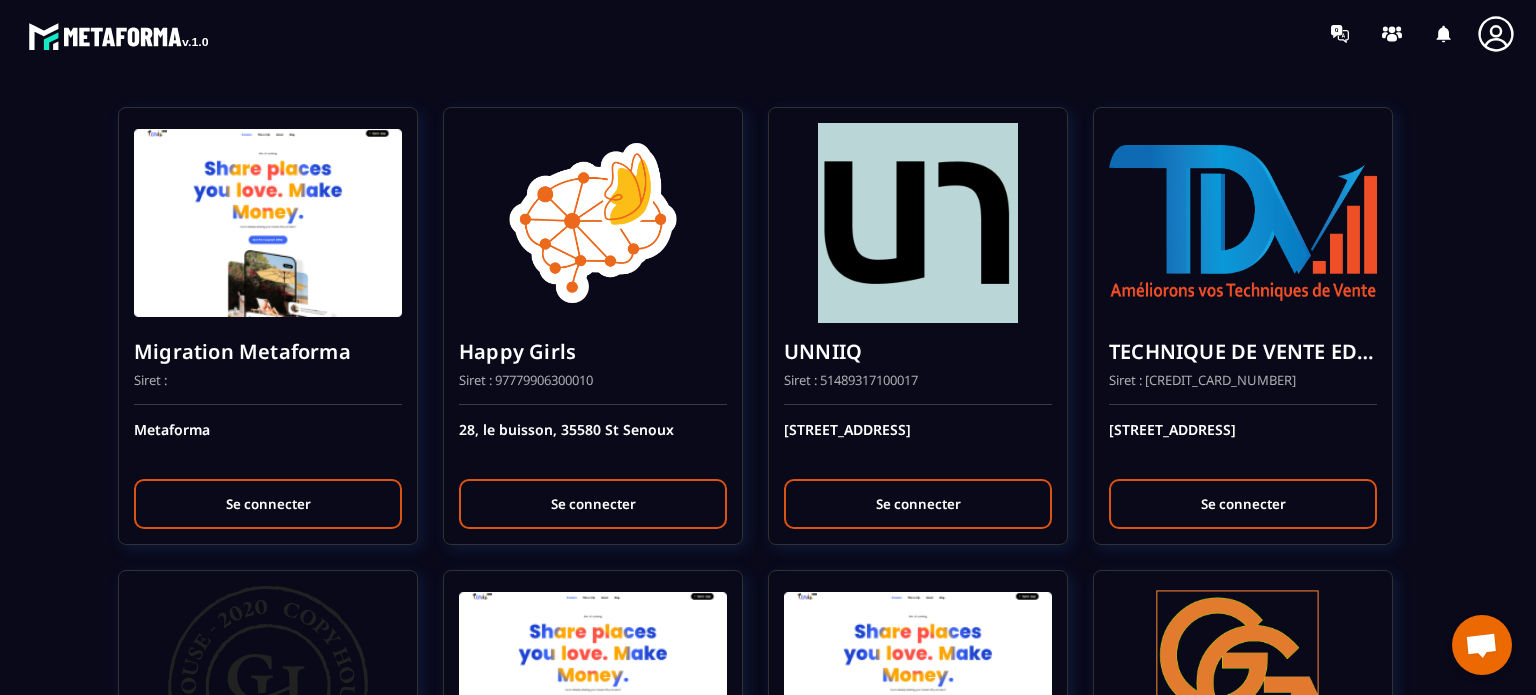 scroll, scrollTop: 0, scrollLeft: 0, axis: both 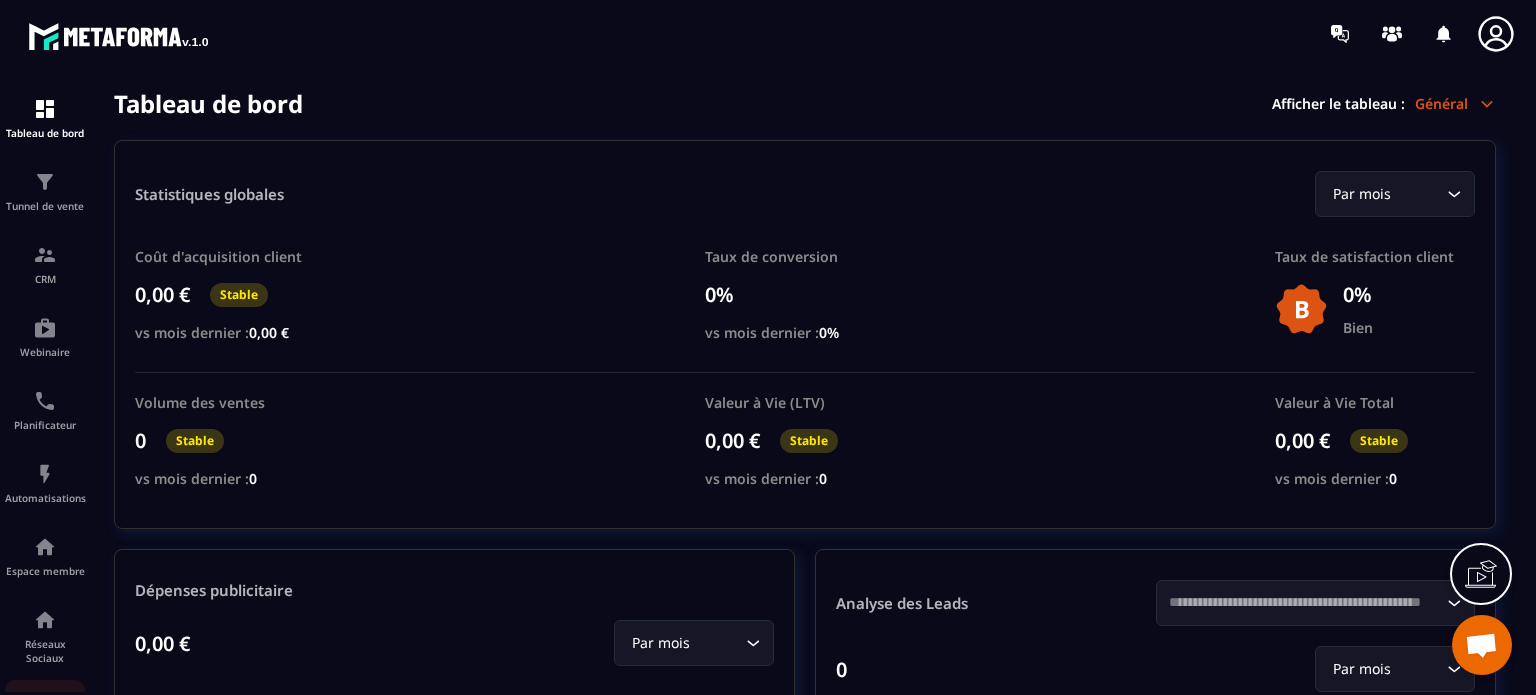 click on "E-mailing" 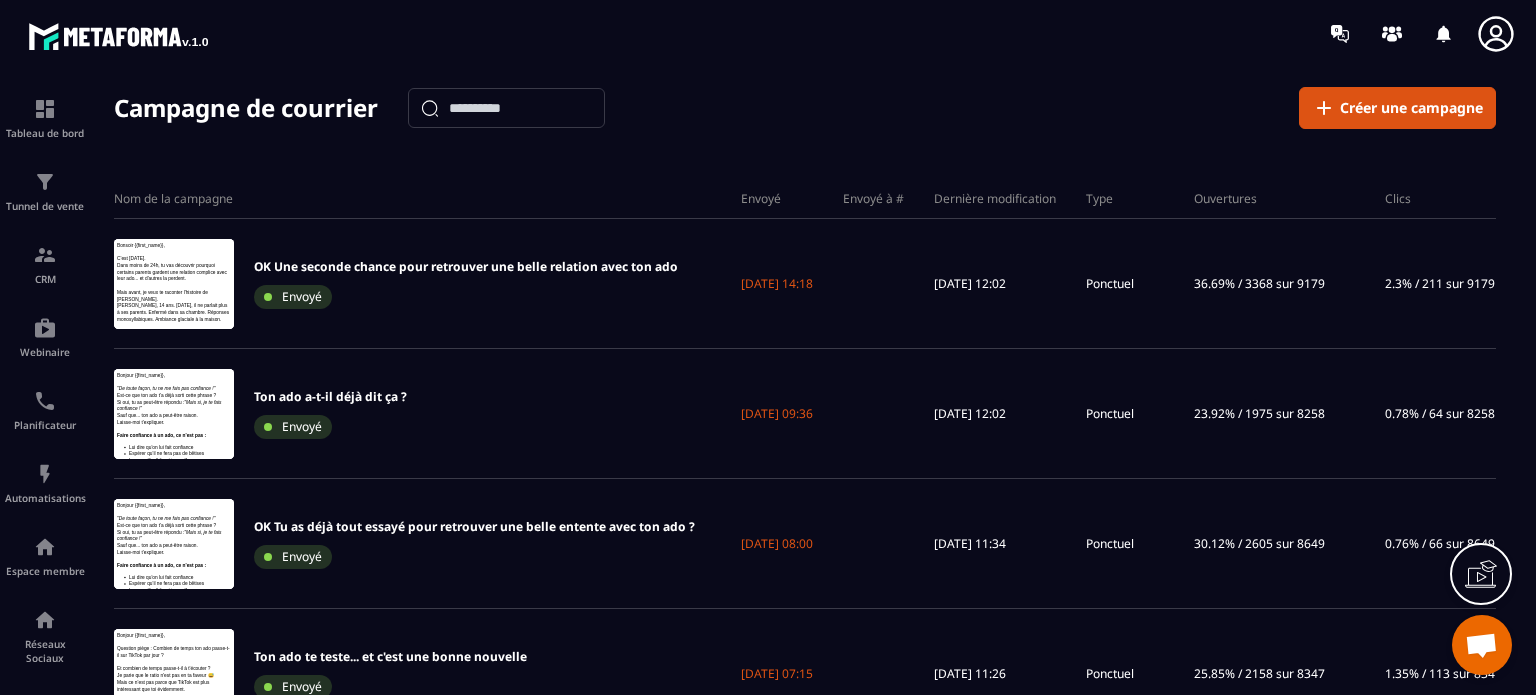 scroll, scrollTop: 0, scrollLeft: 0, axis: both 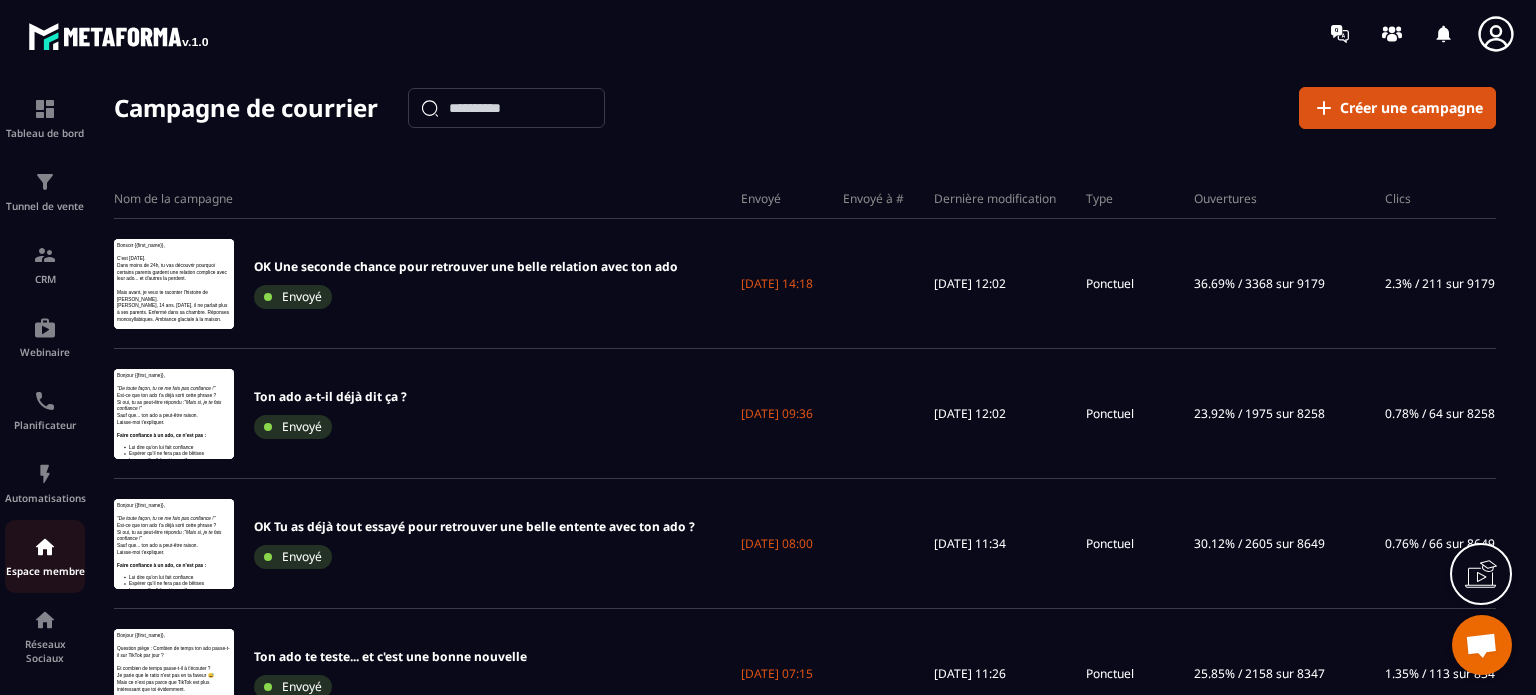 click on "Espace membre" at bounding box center [45, 571] 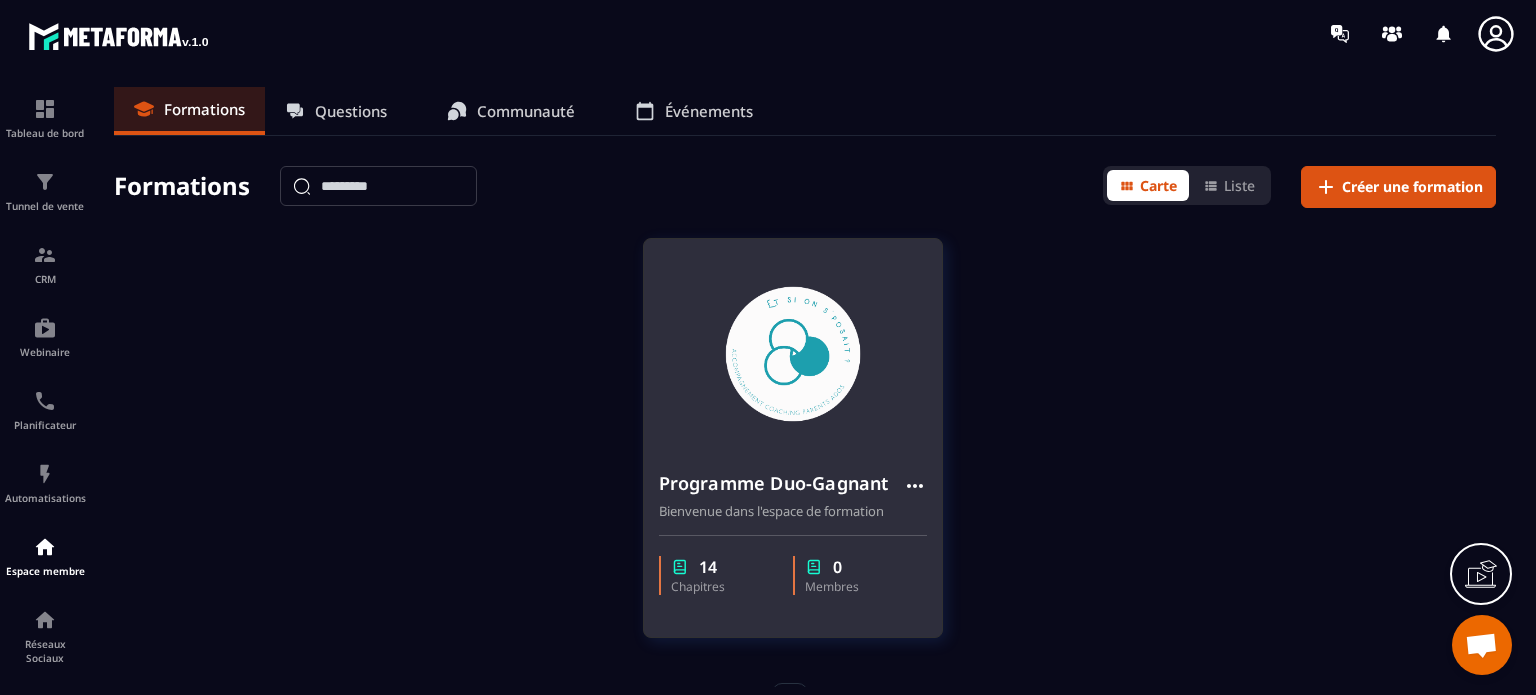 click on "Bienvenue dans l'espace de formation" at bounding box center [793, 511] 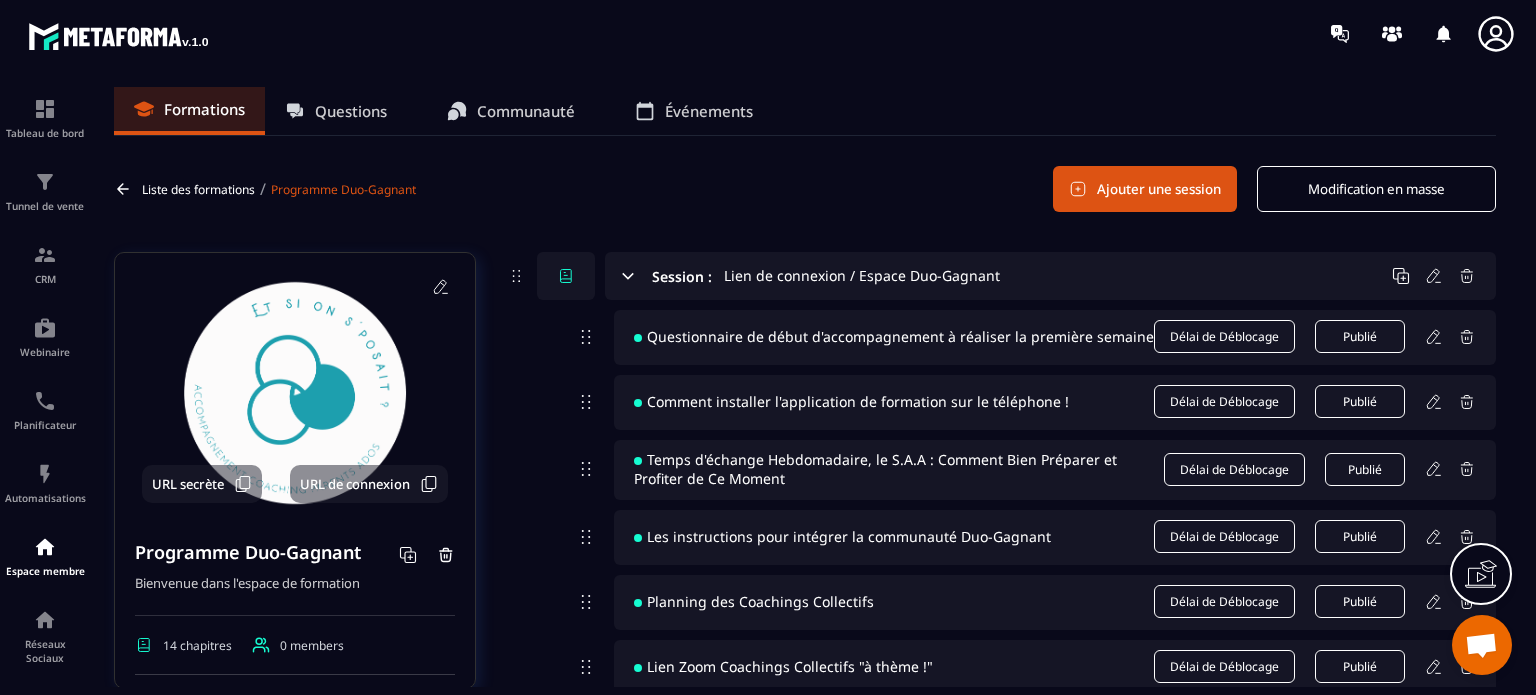 click on "Liste des formations / Programme Duo-Gagnant  Ajouter une session Modification en masse" at bounding box center [805, 189] 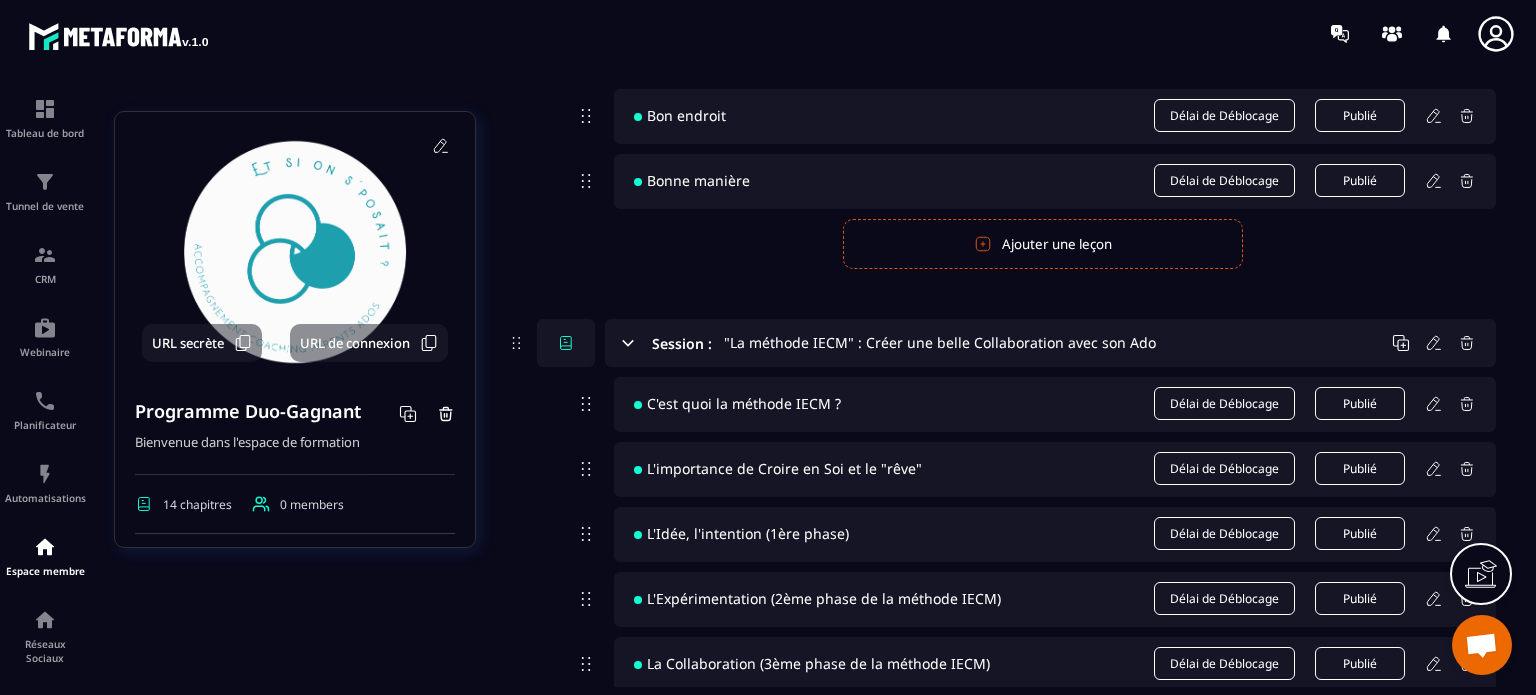 scroll, scrollTop: 4920, scrollLeft: 0, axis: vertical 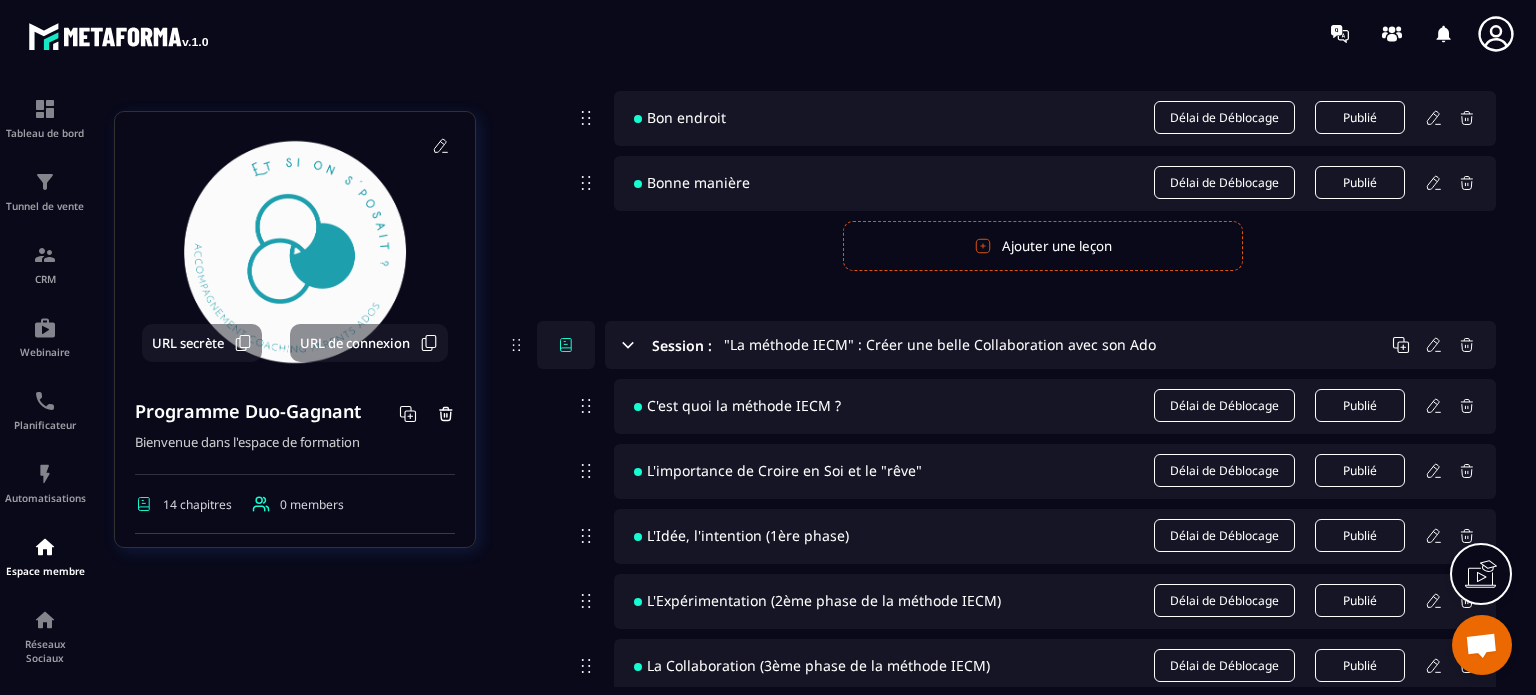 click 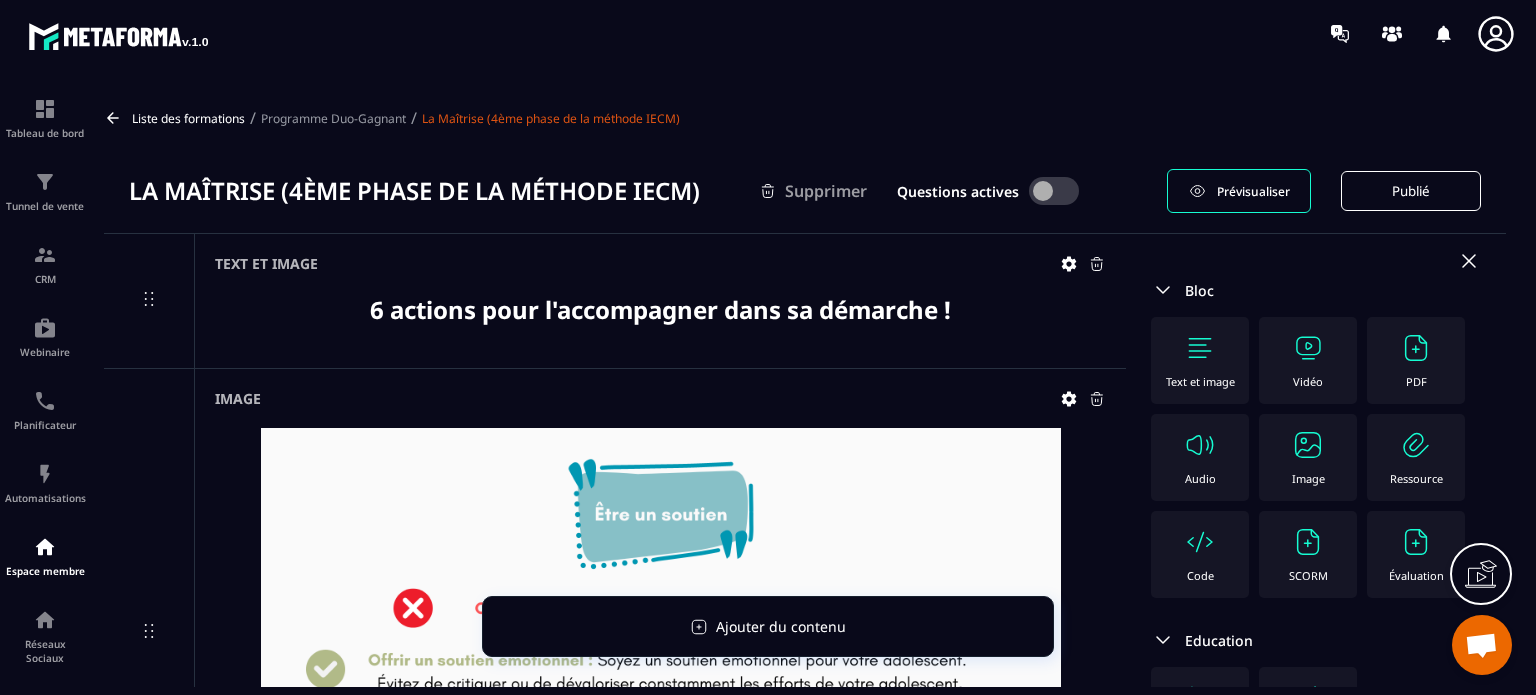 click 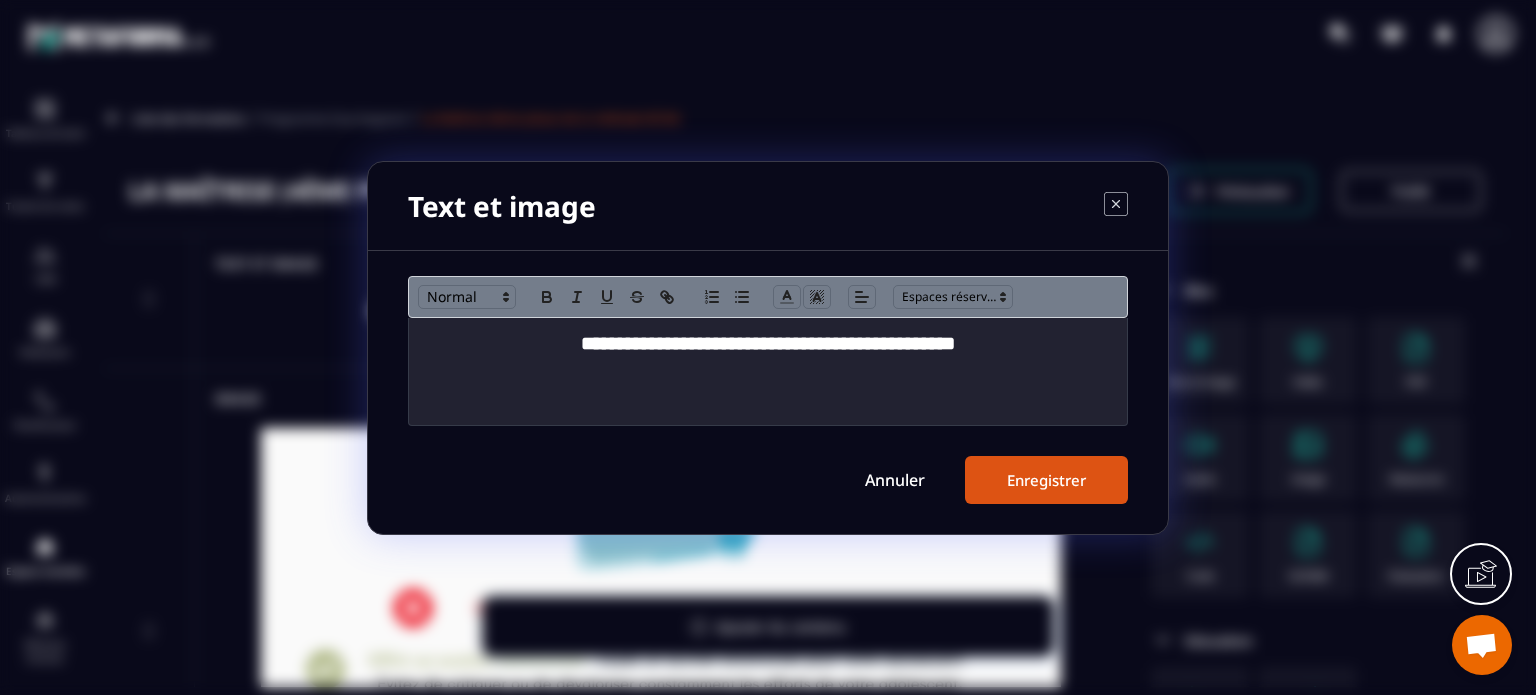 click 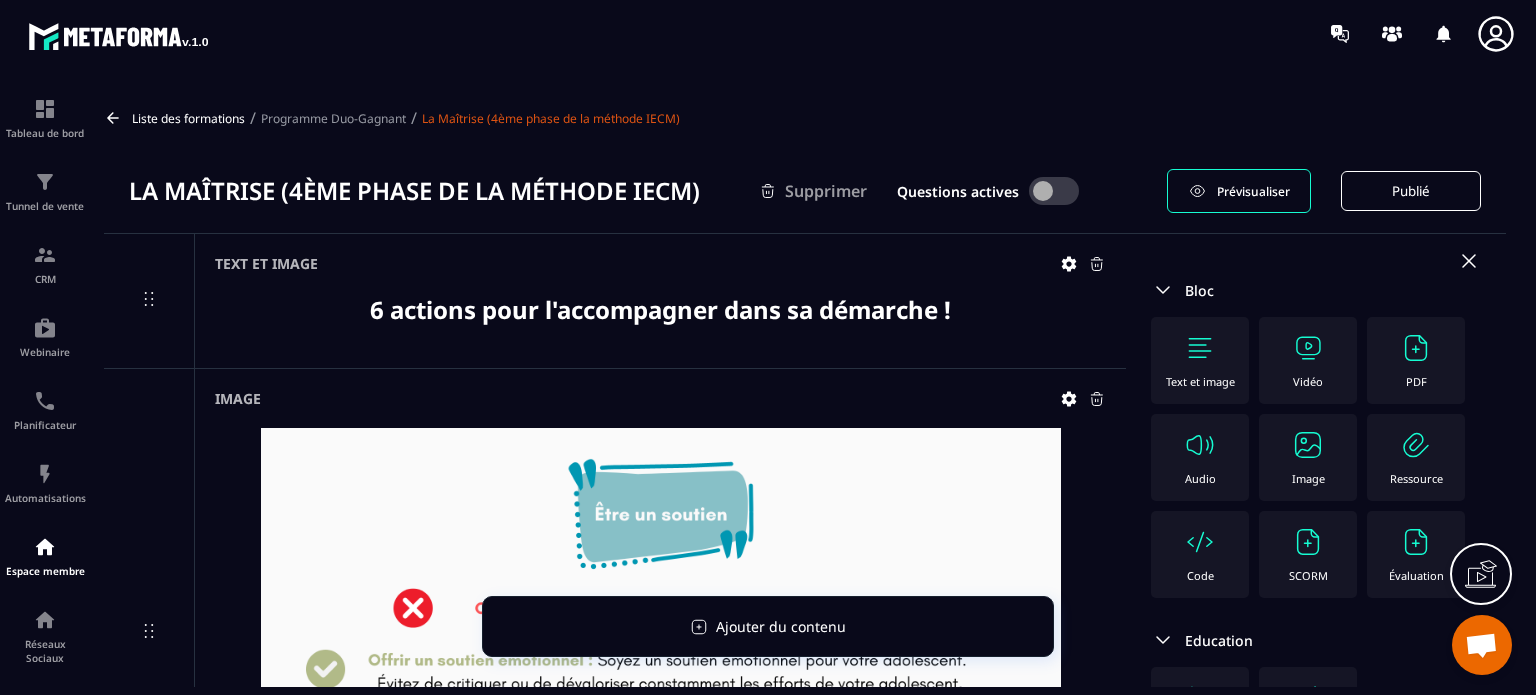click on "Programme Duo-Gagnant" at bounding box center (333, 118) 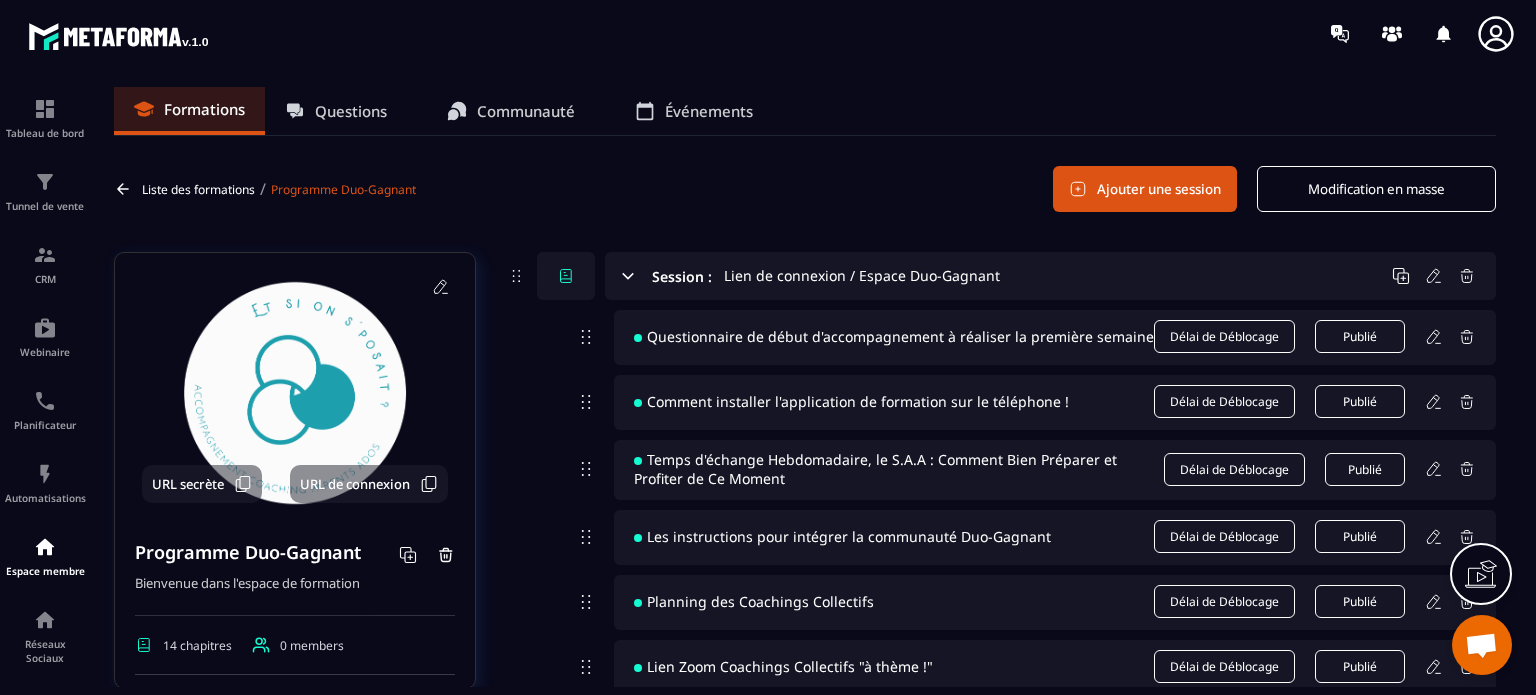 click 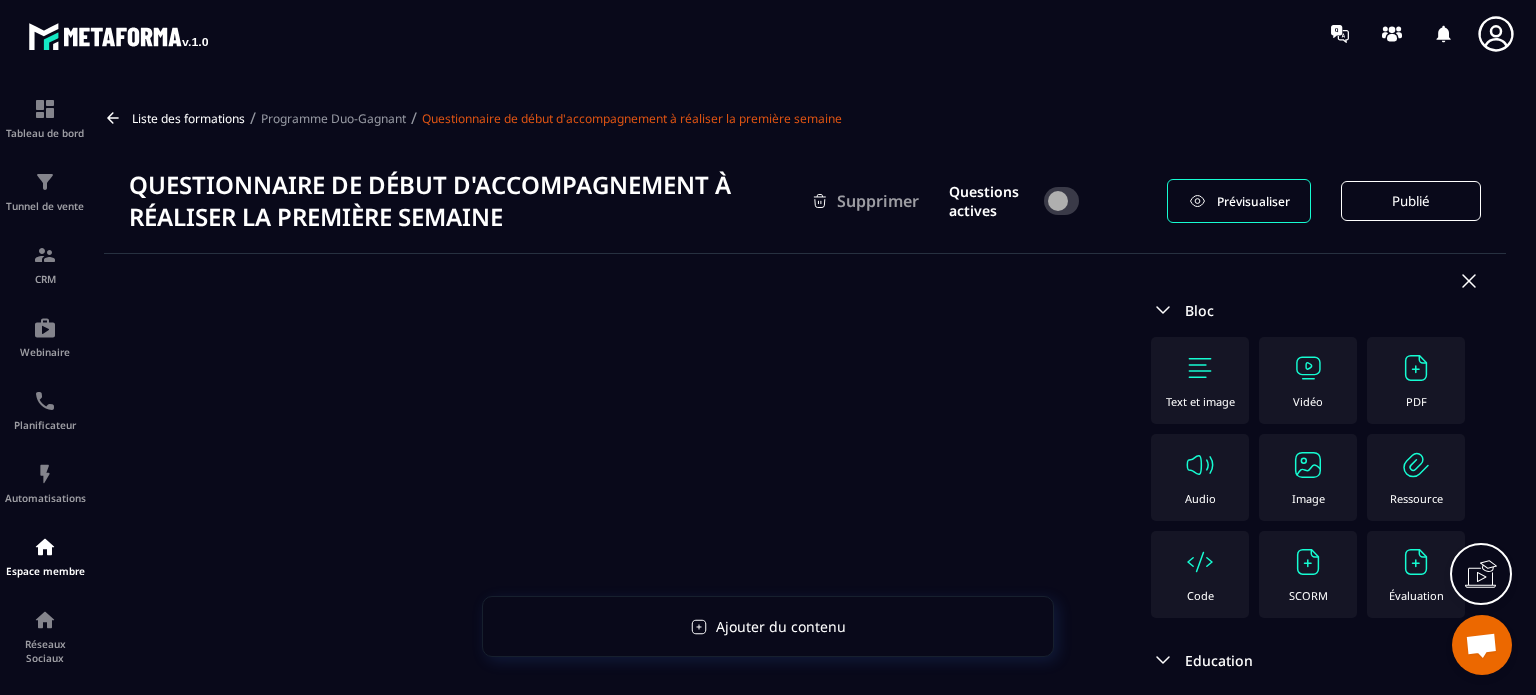 click at bounding box center (615, 622) 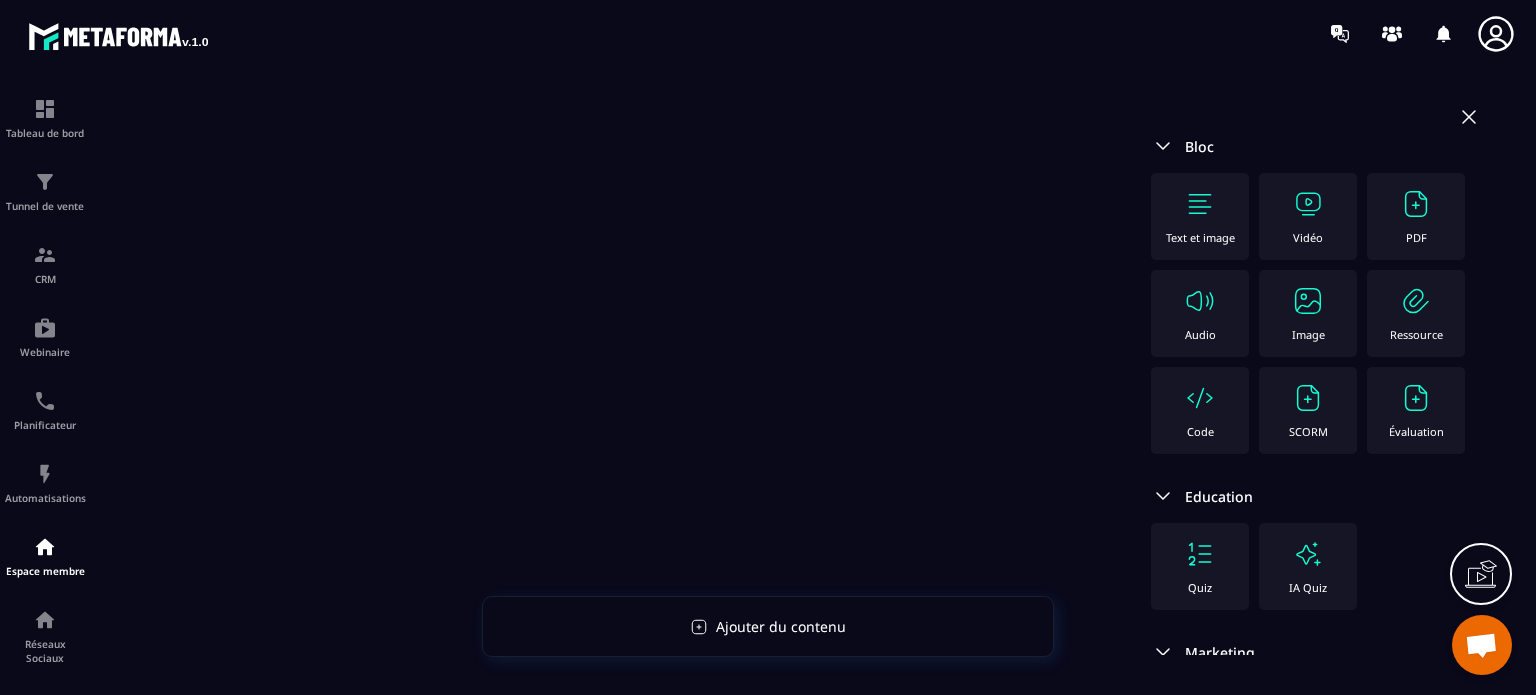 scroll, scrollTop: 322, scrollLeft: 0, axis: vertical 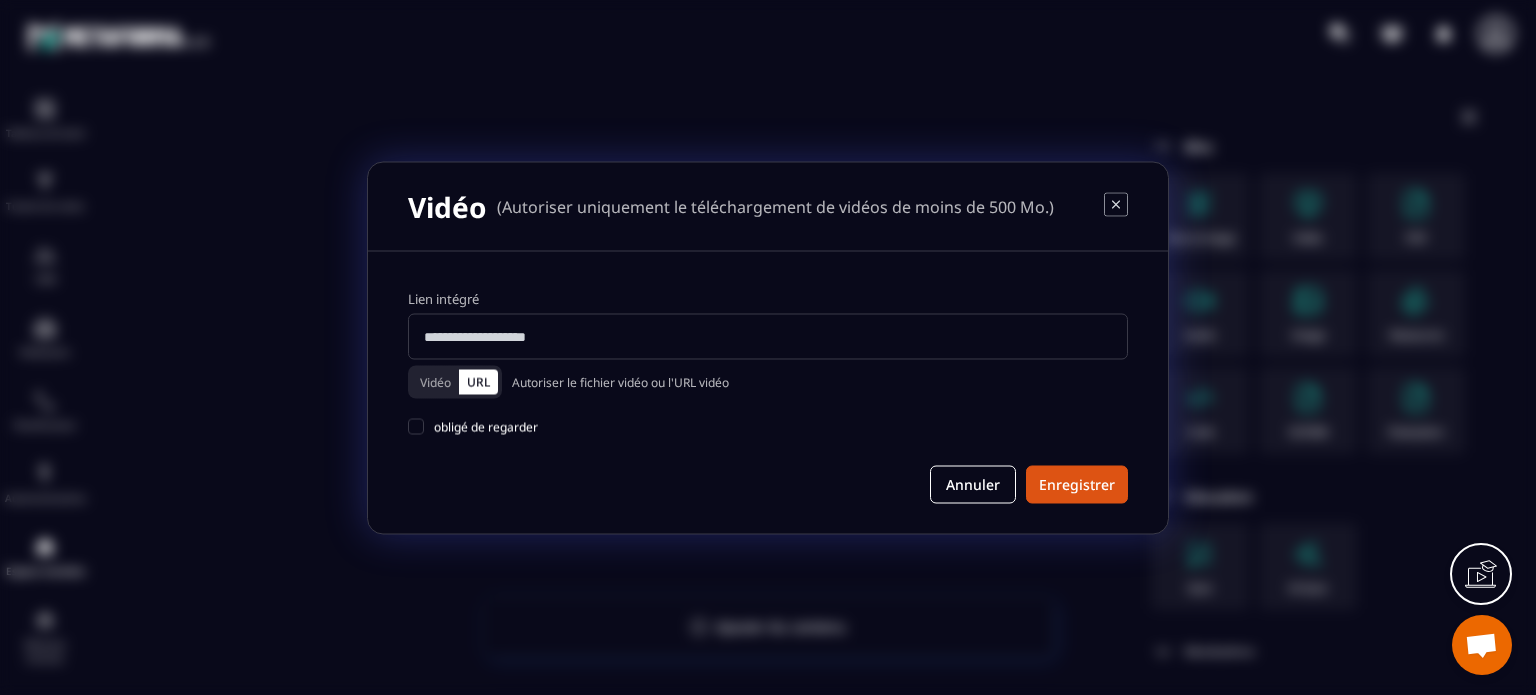 click on "Vidéo" at bounding box center [435, 381] 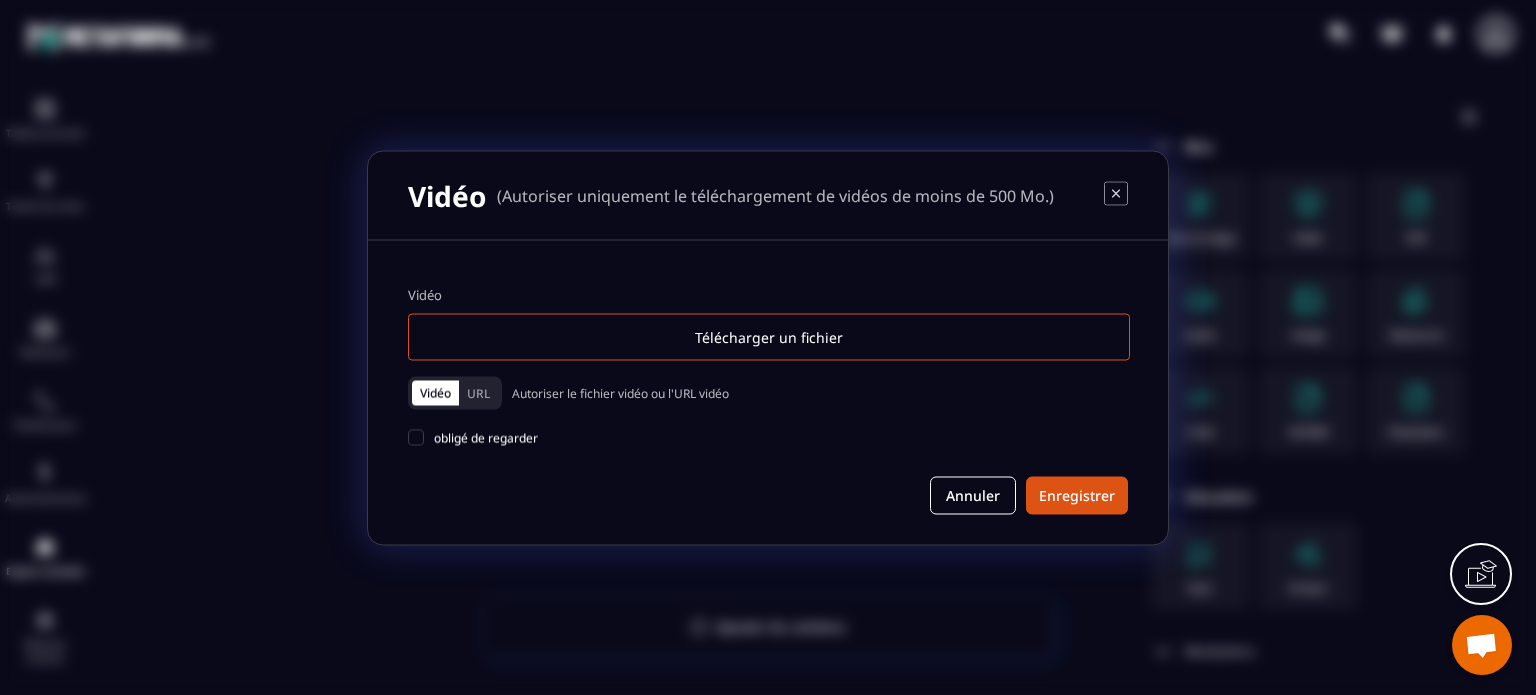 click on "URL" at bounding box center (478, 392) 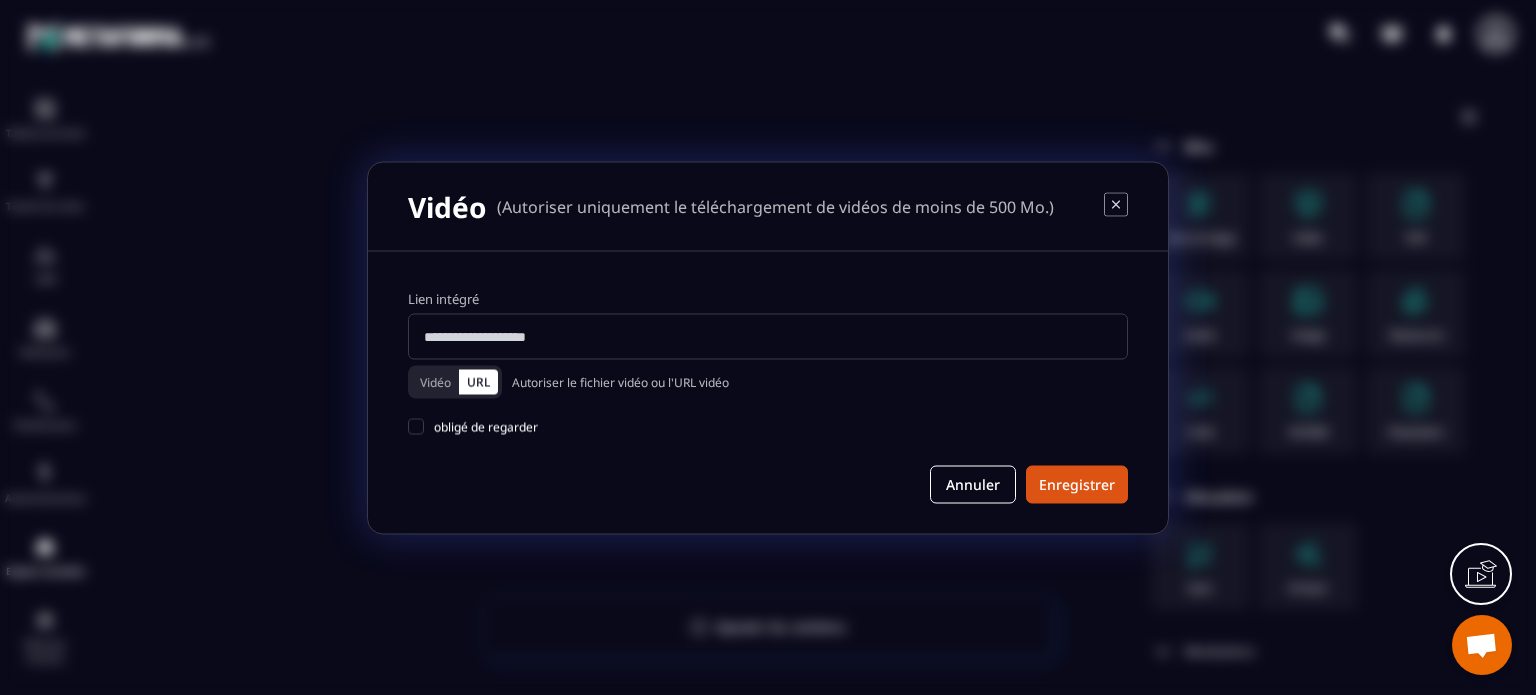 type 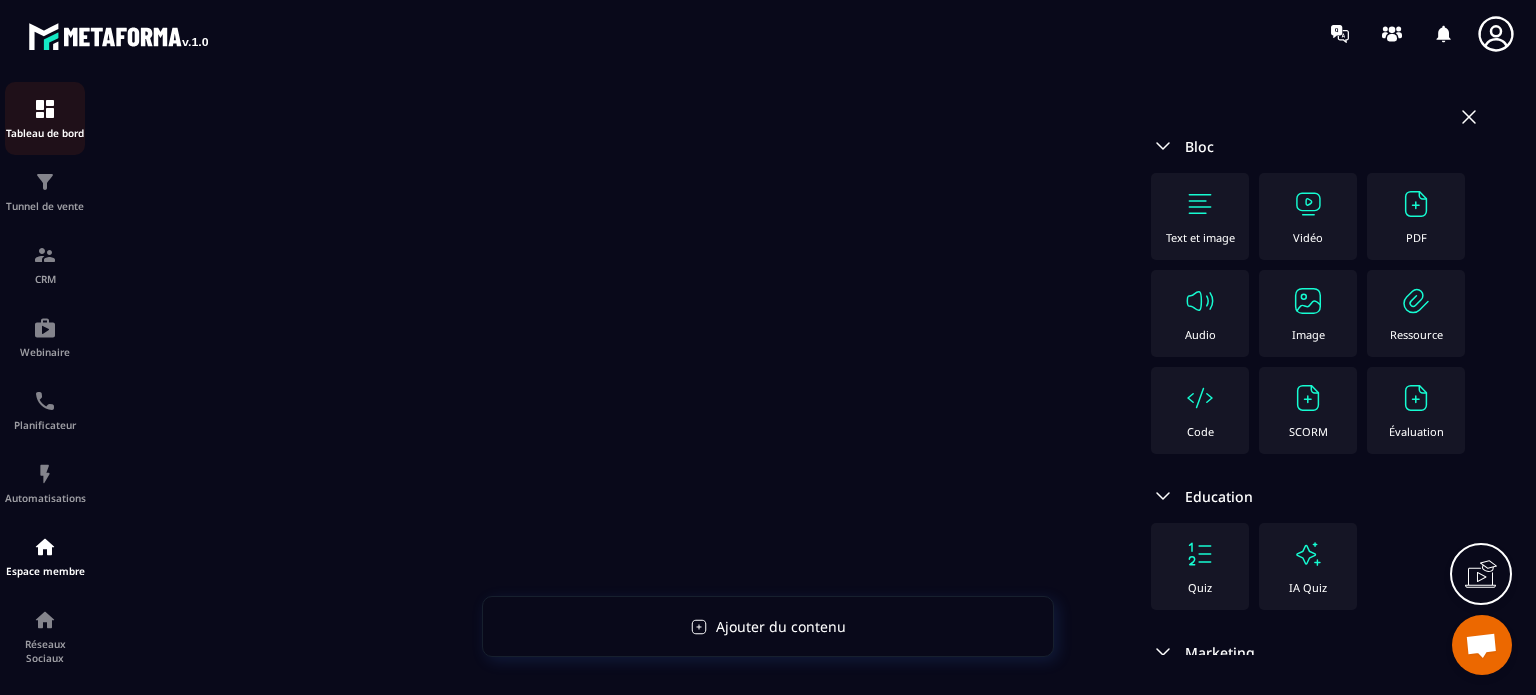 click on "Tableau de bord" at bounding box center [45, 133] 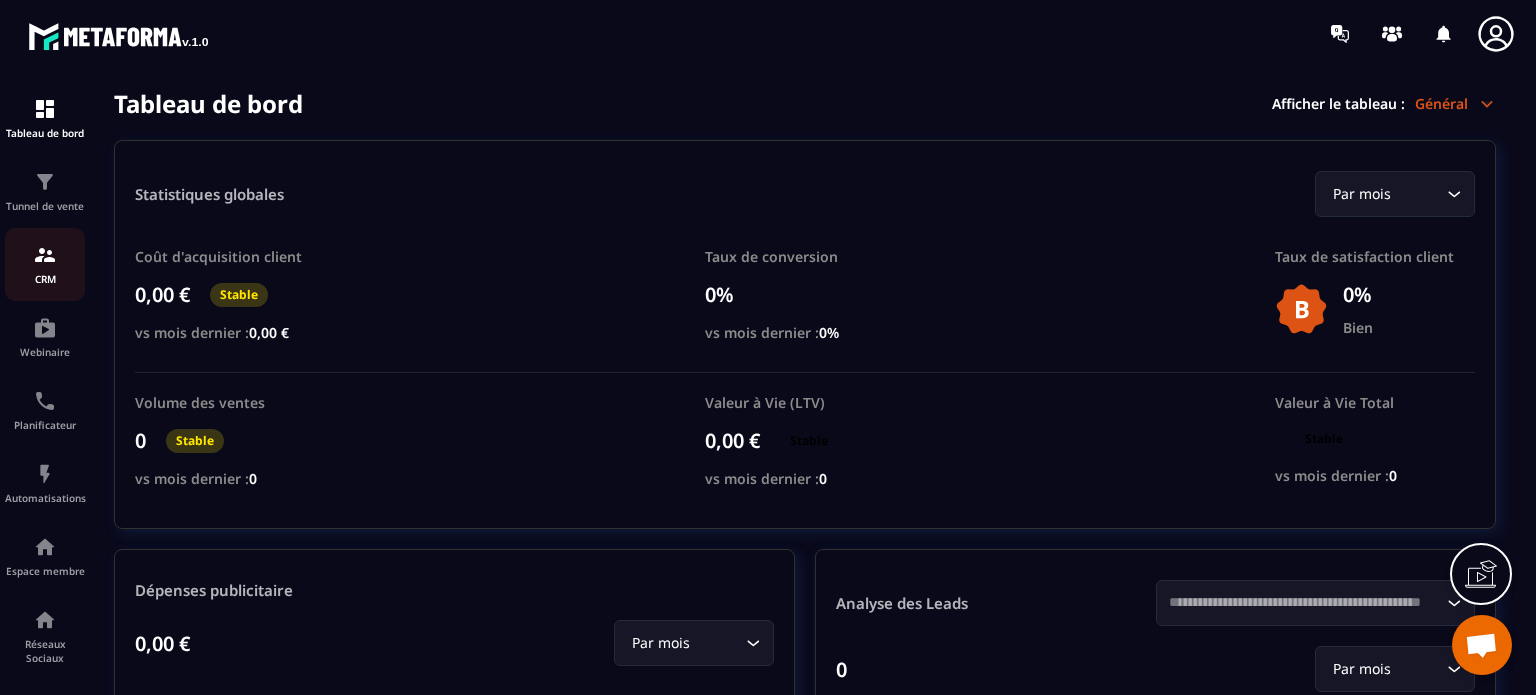 click at bounding box center (45, 255) 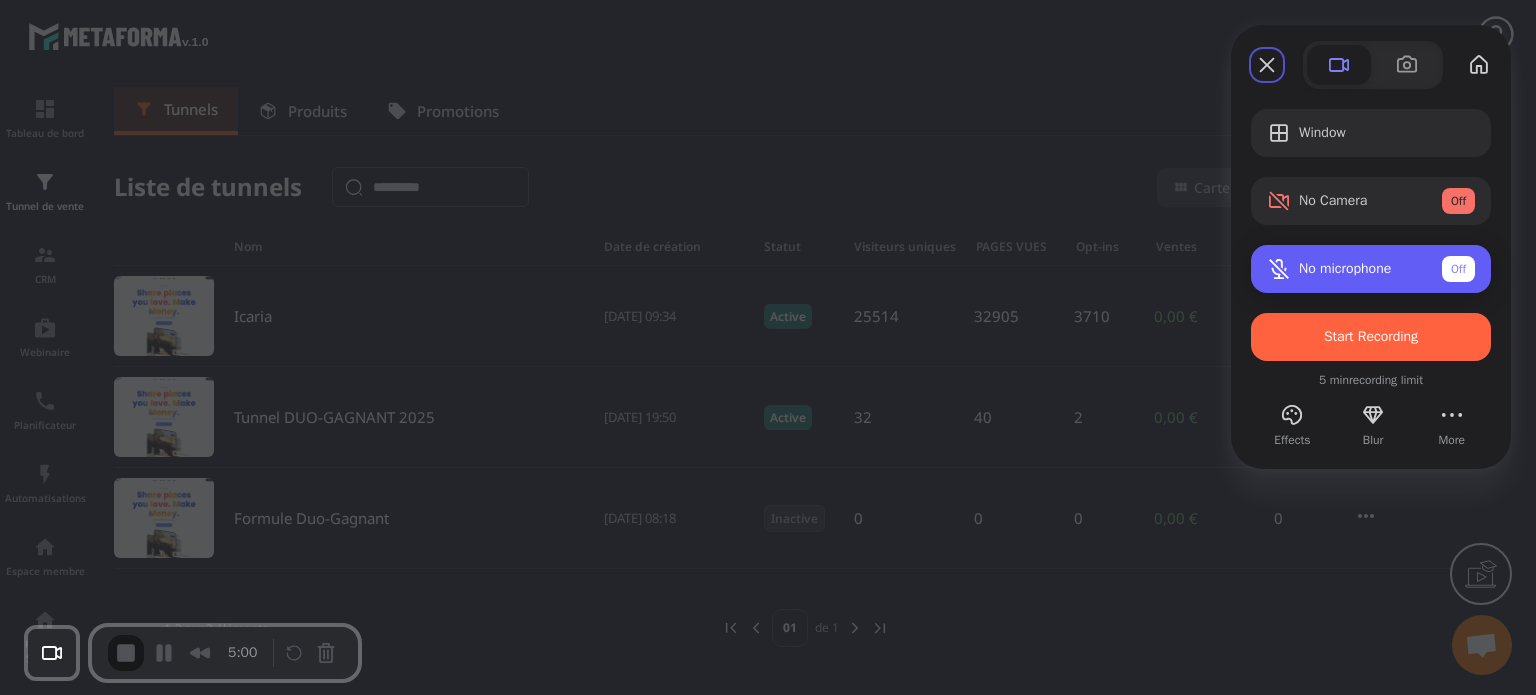 click on "No microphone Off" at bounding box center (1371, 269) 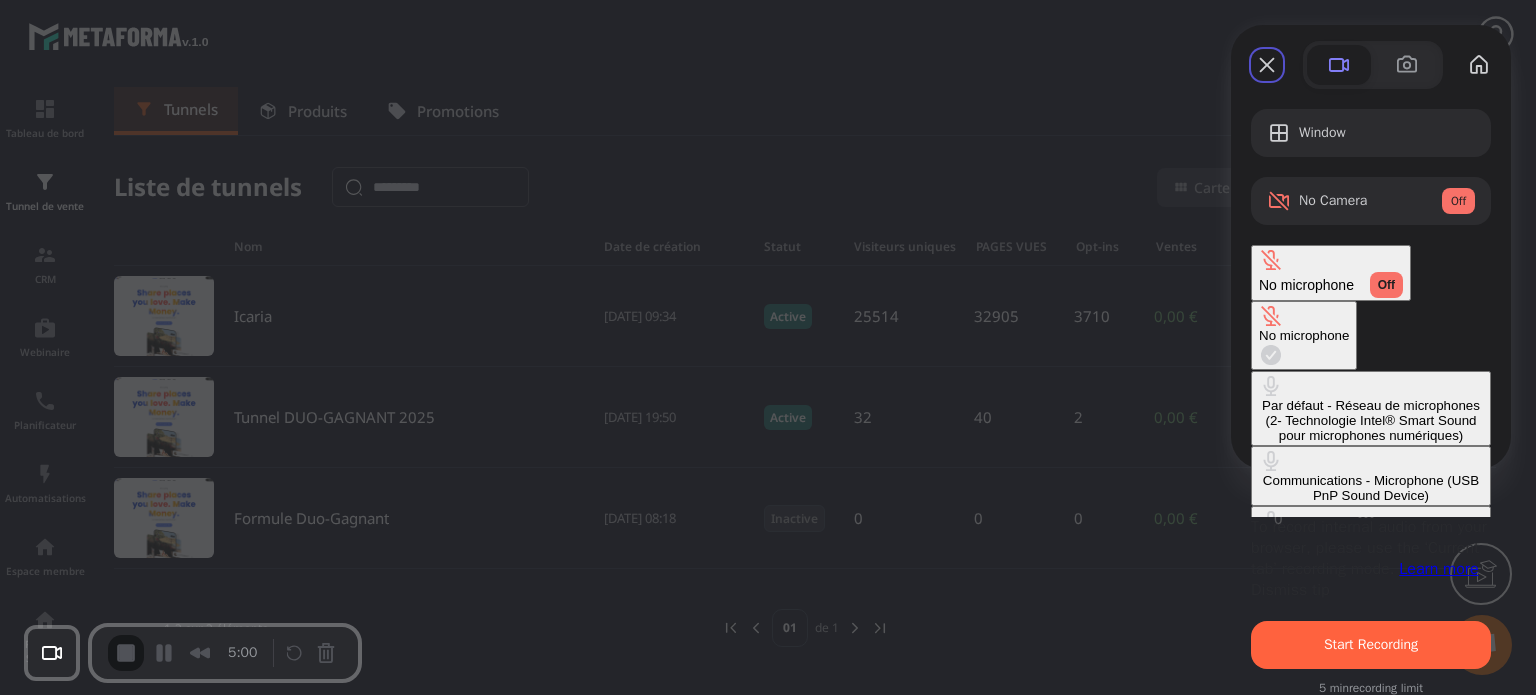 click on "Microphone (USB PnP Sound Device)" at bounding box center [1371, 536] 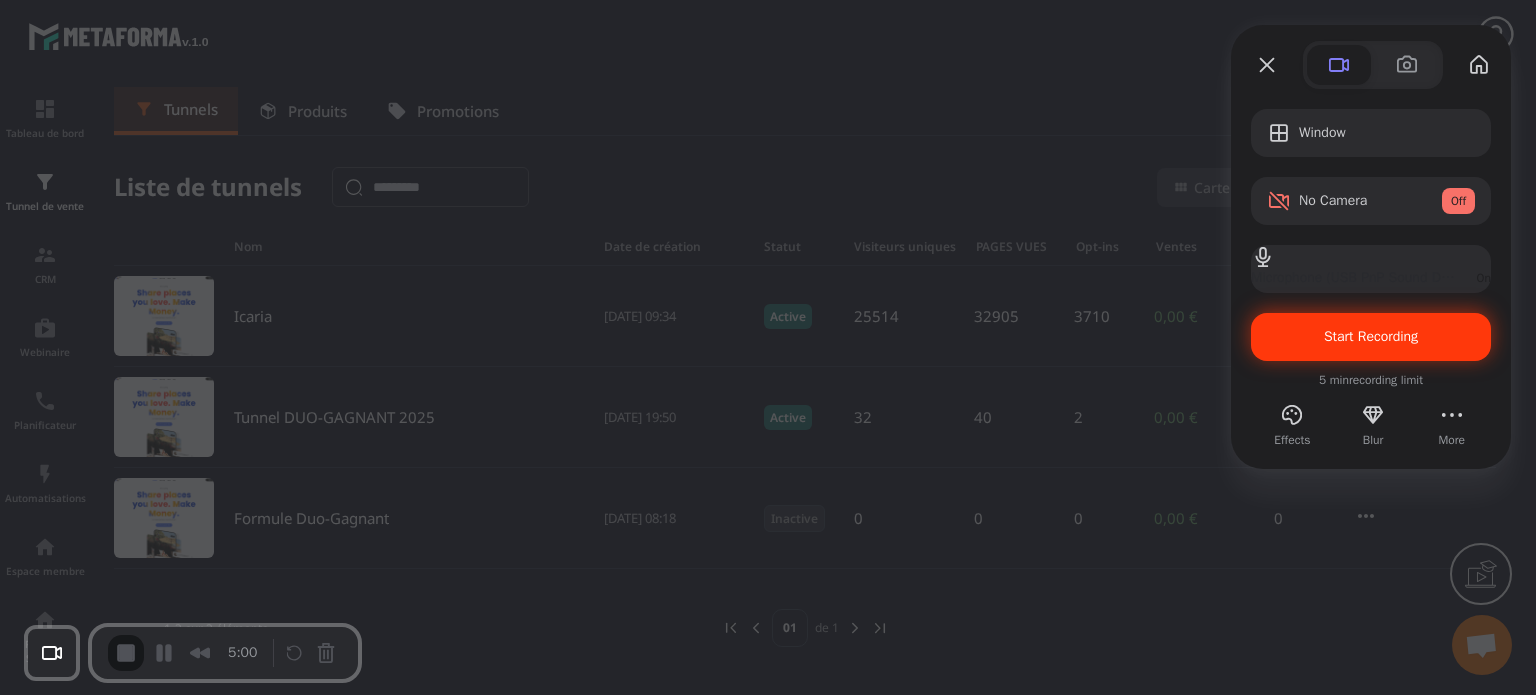 click on "Start Recording" at bounding box center [1371, 336] 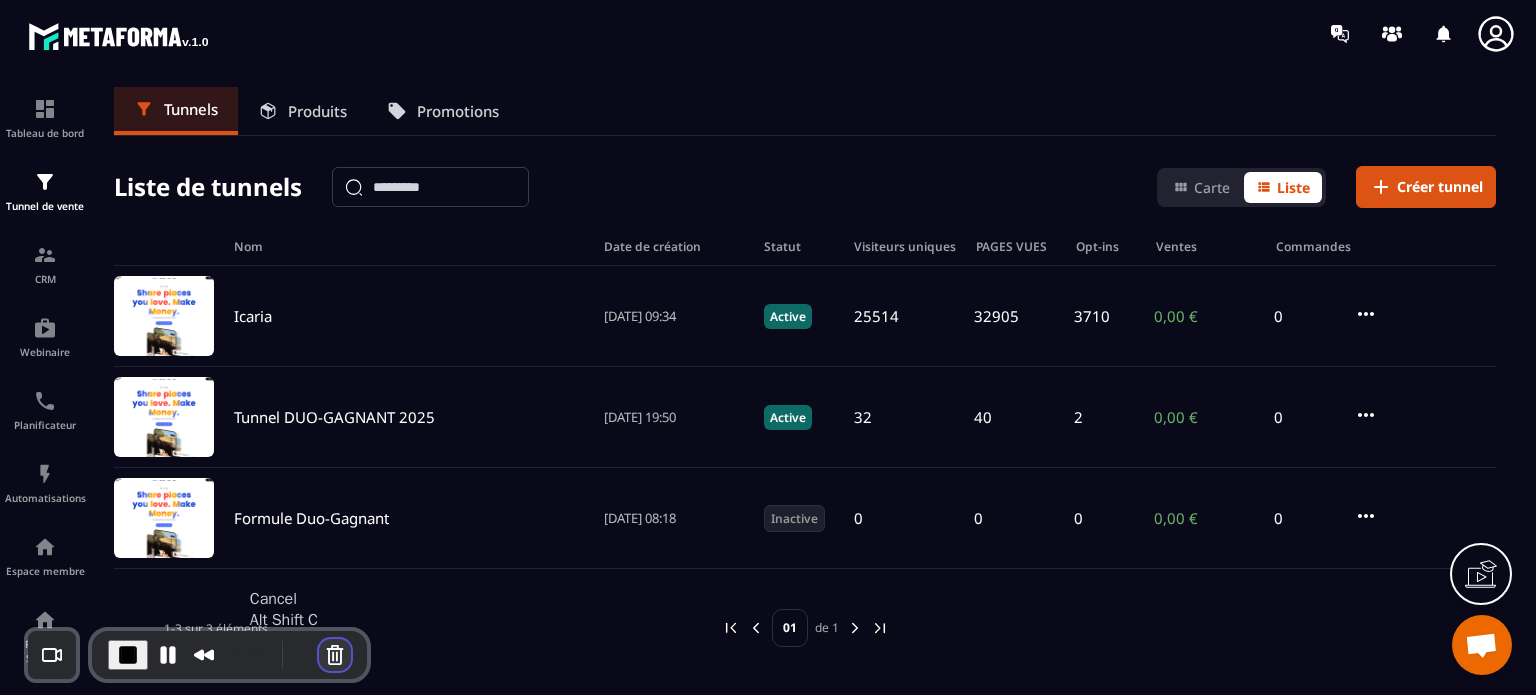 click at bounding box center [335, 655] 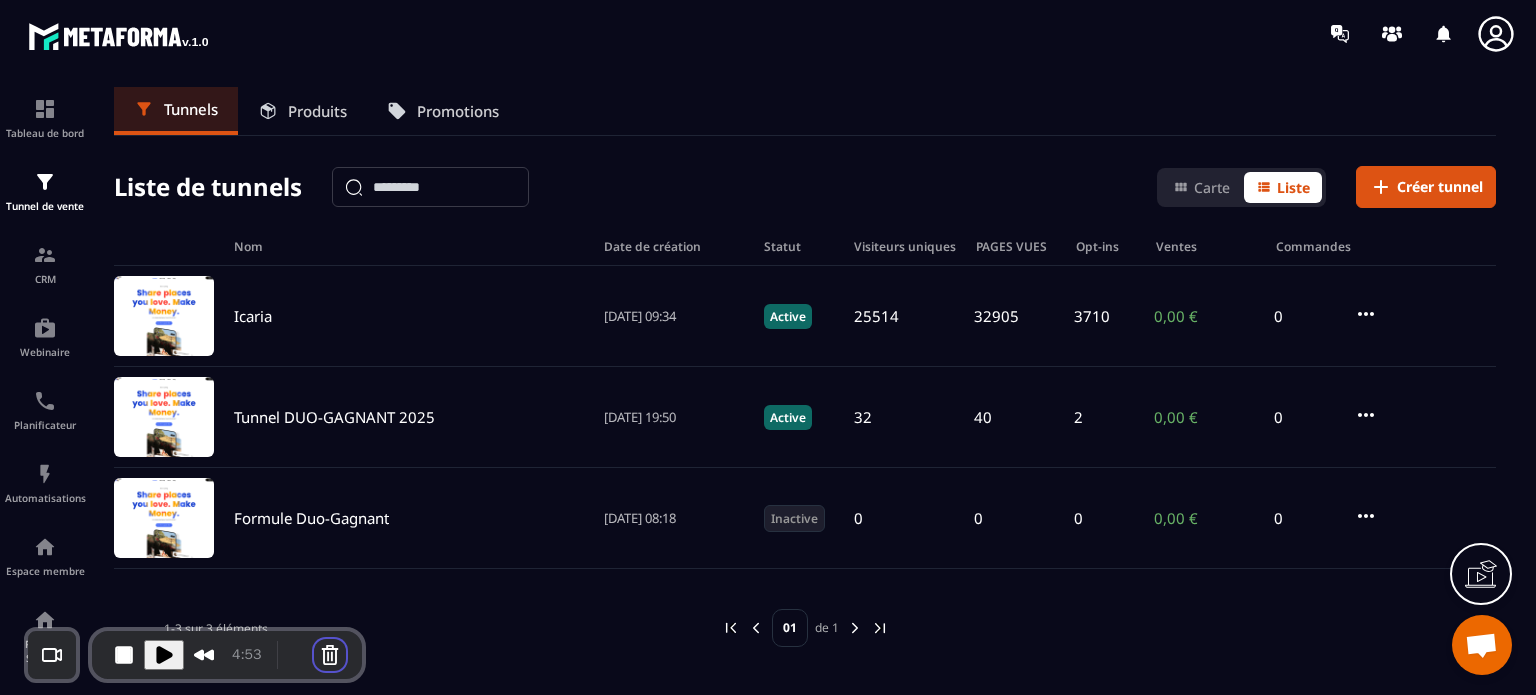 click on "Cancel recording" at bounding box center (599, 864) 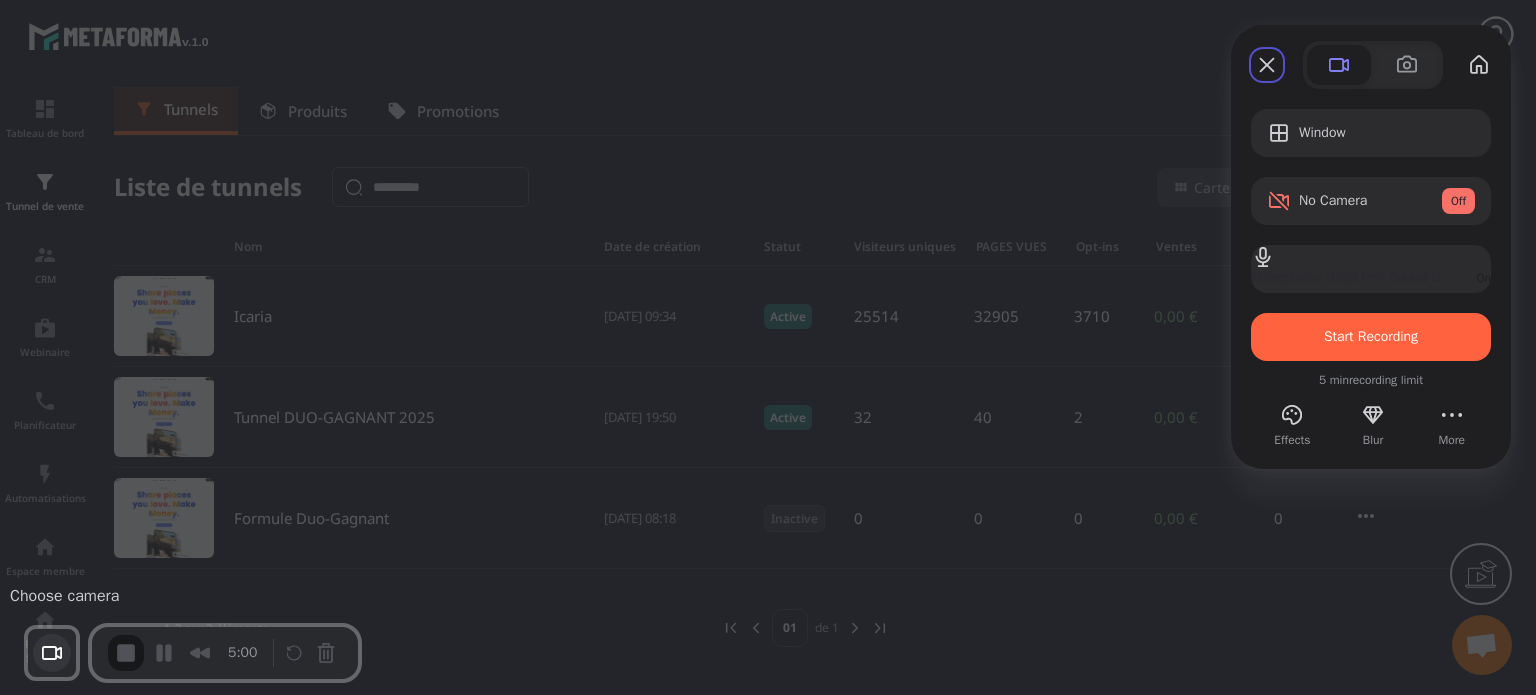 click at bounding box center (52, 653) 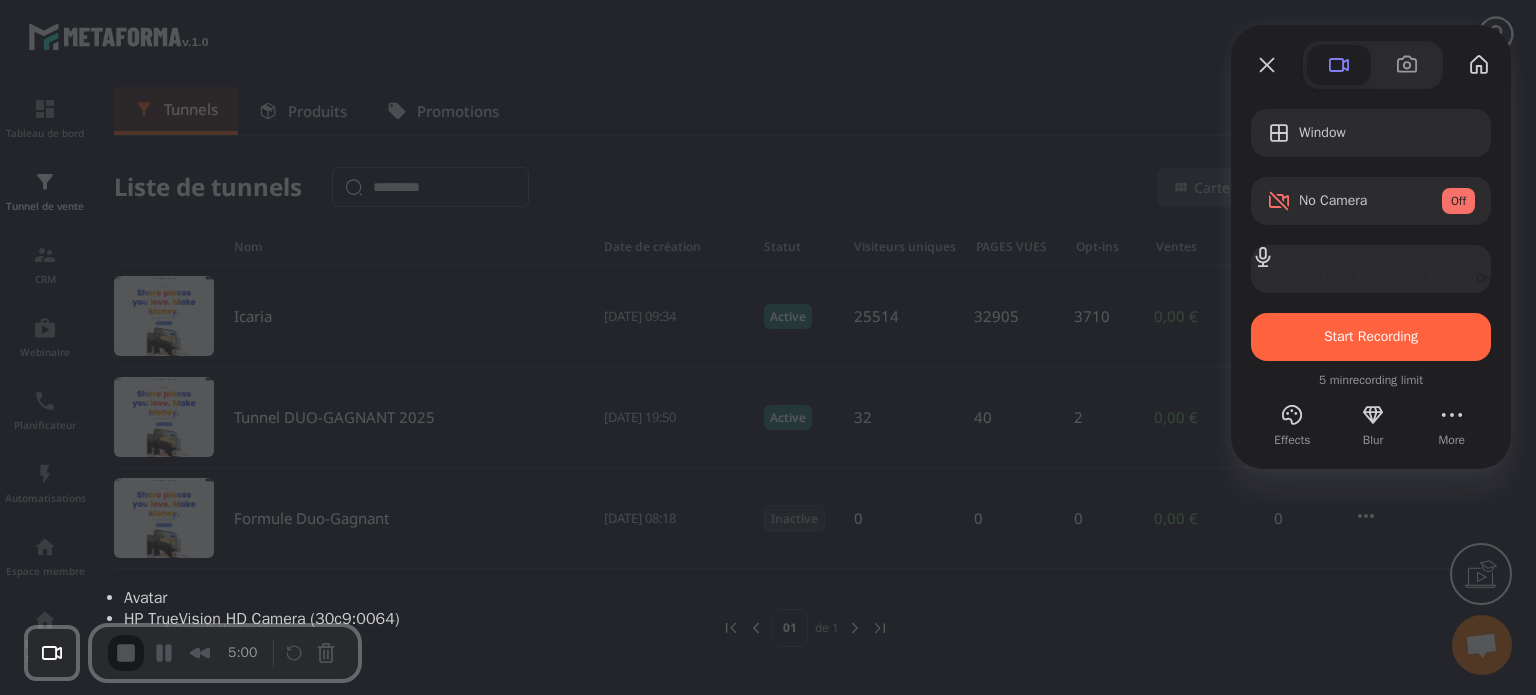 click on "Avatar" at bounding box center (145, 598) 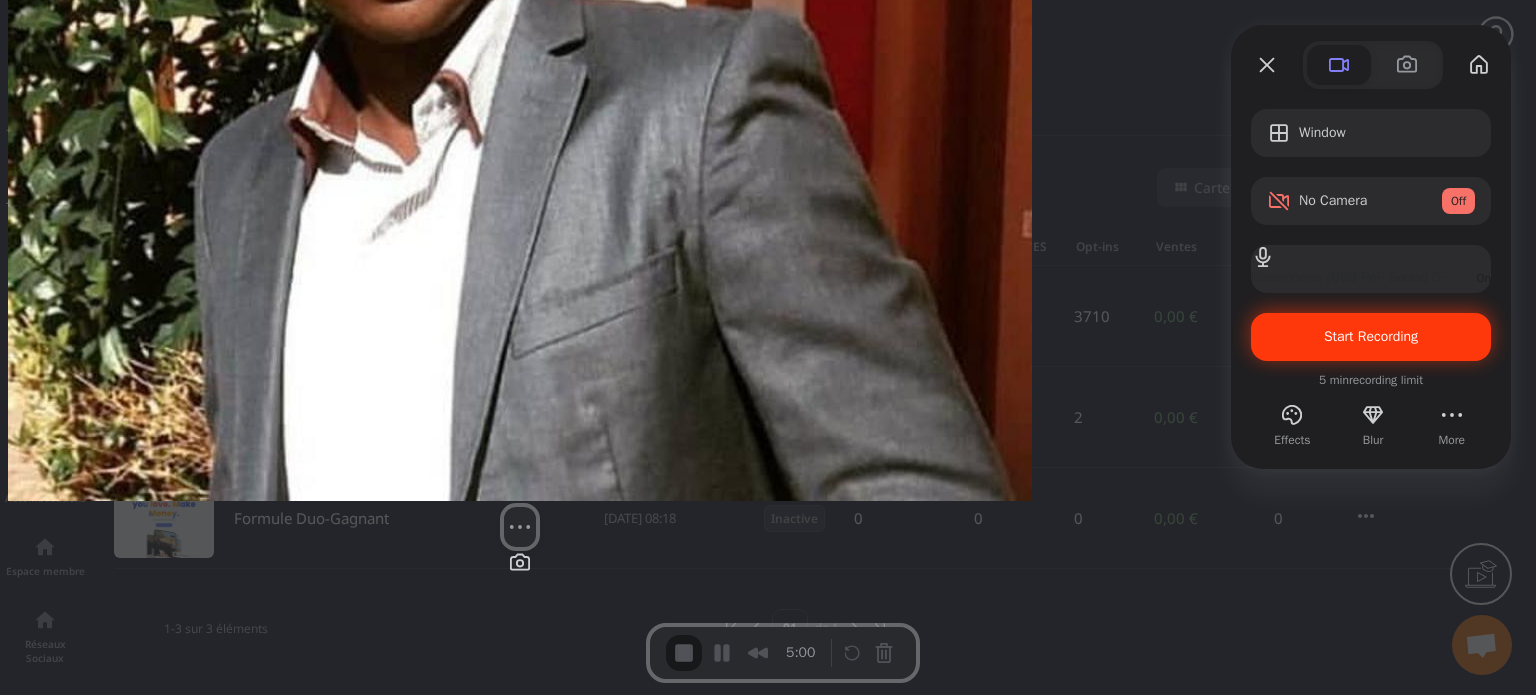 click on "Start Recording" at bounding box center (1371, 336) 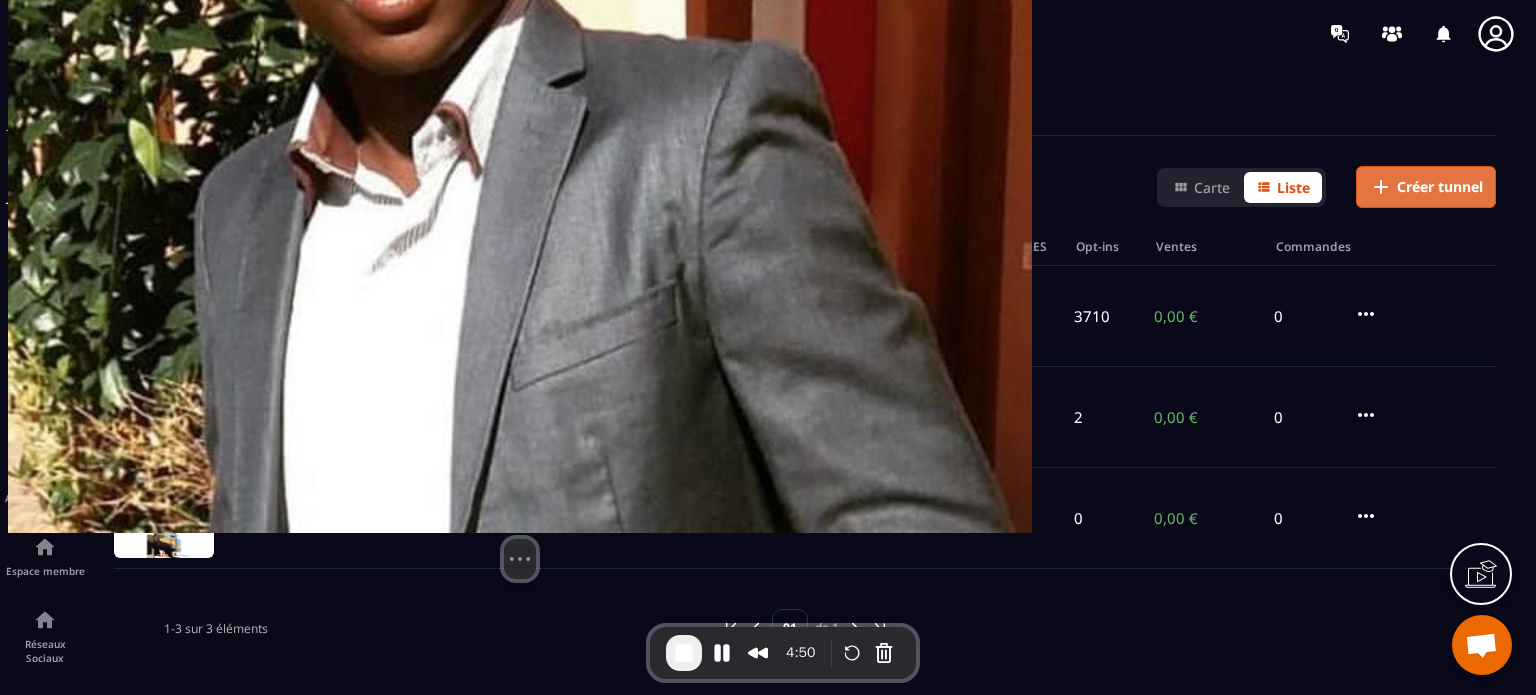 click on "Créer tunnel" 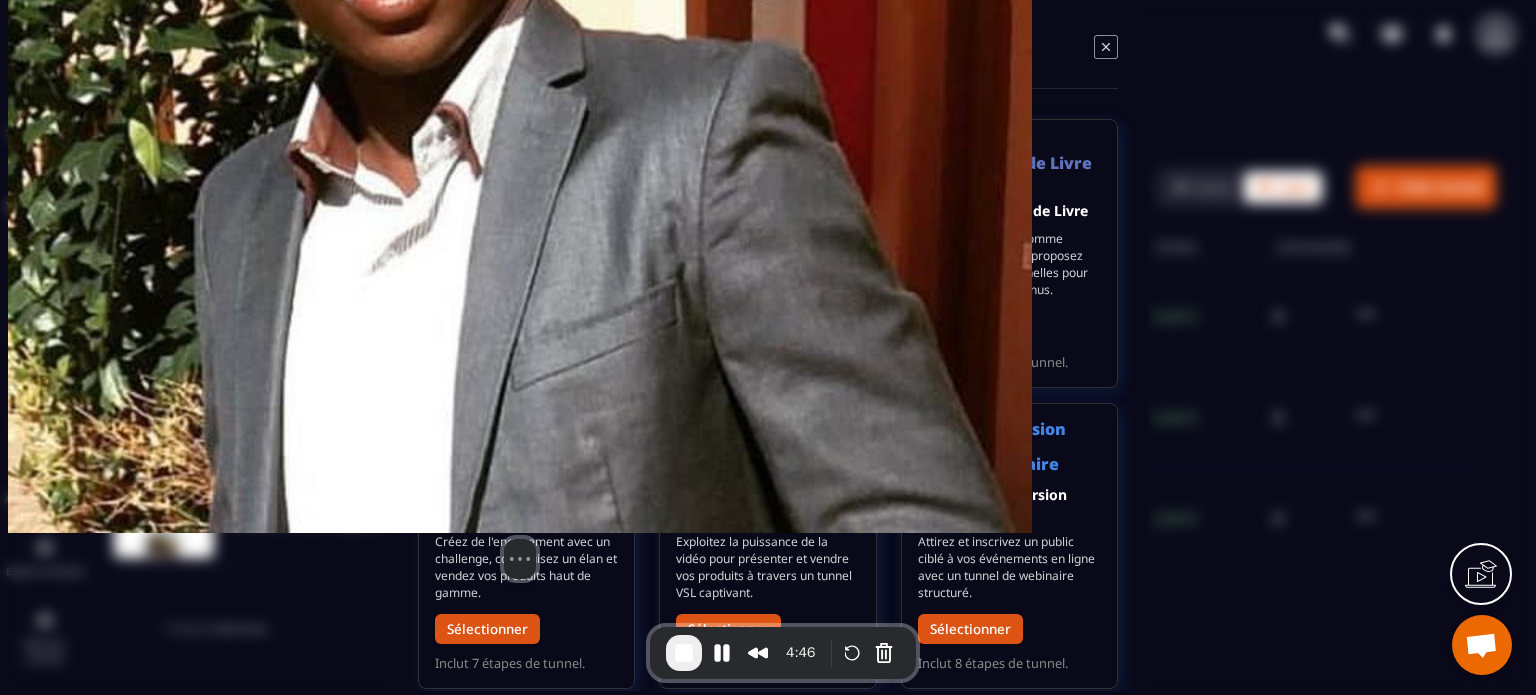 click on "Sélectionner" at bounding box center (487, 328) 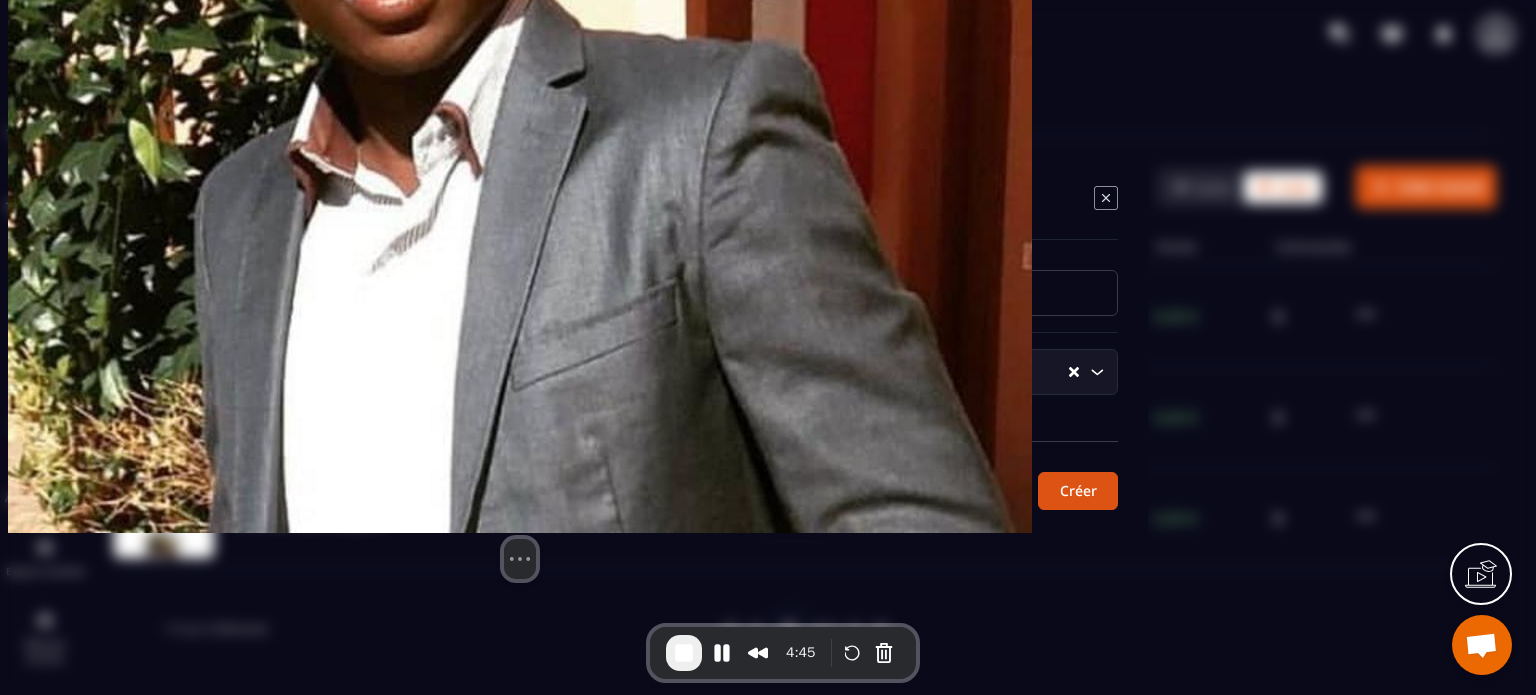 click at bounding box center (855, 293) 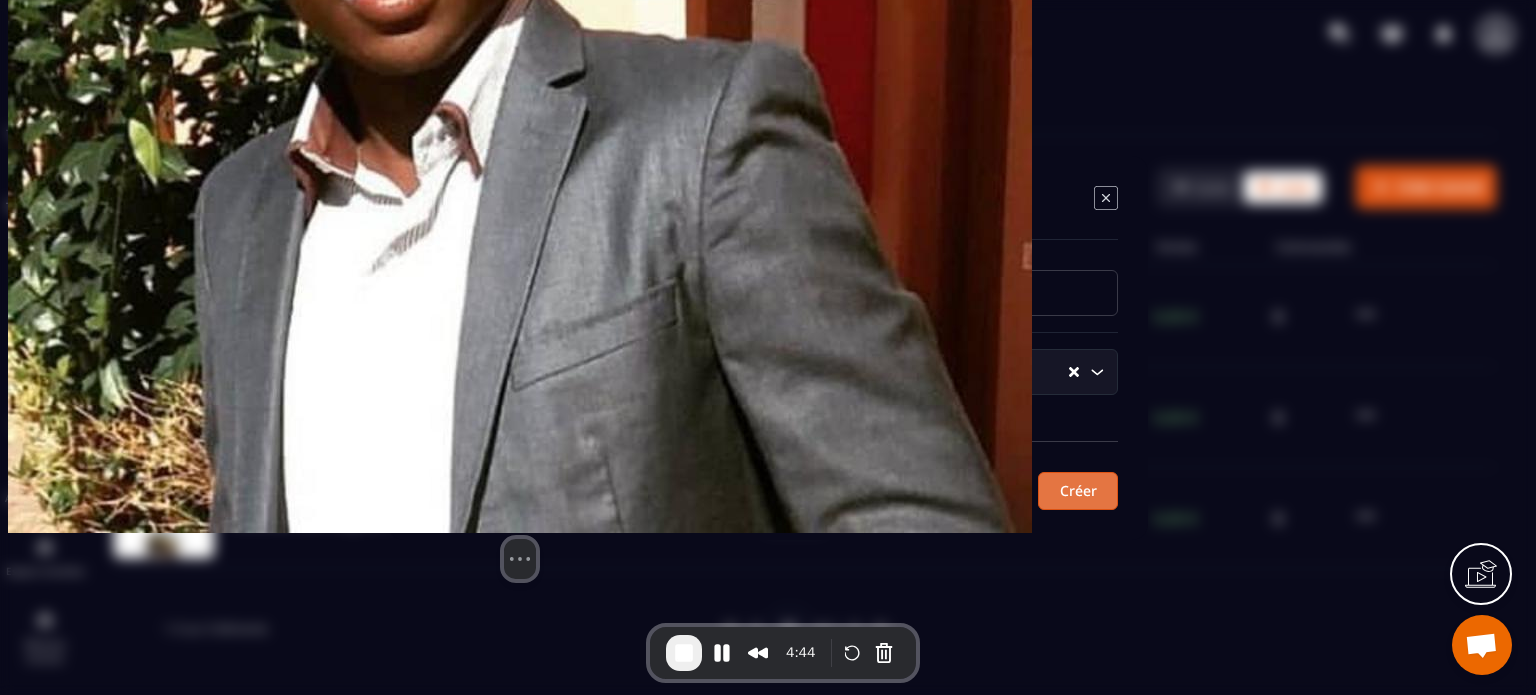 type on "****" 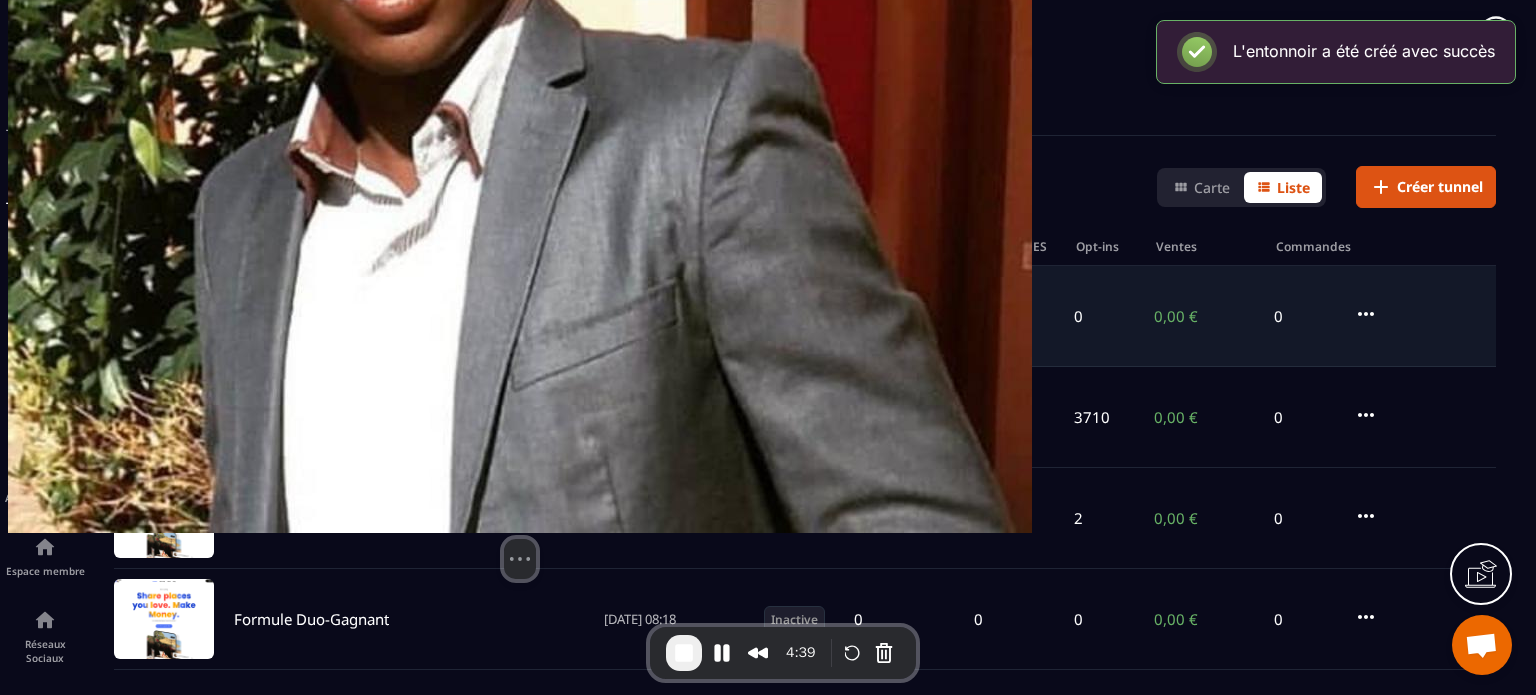 click on "test" at bounding box center [246, 316] 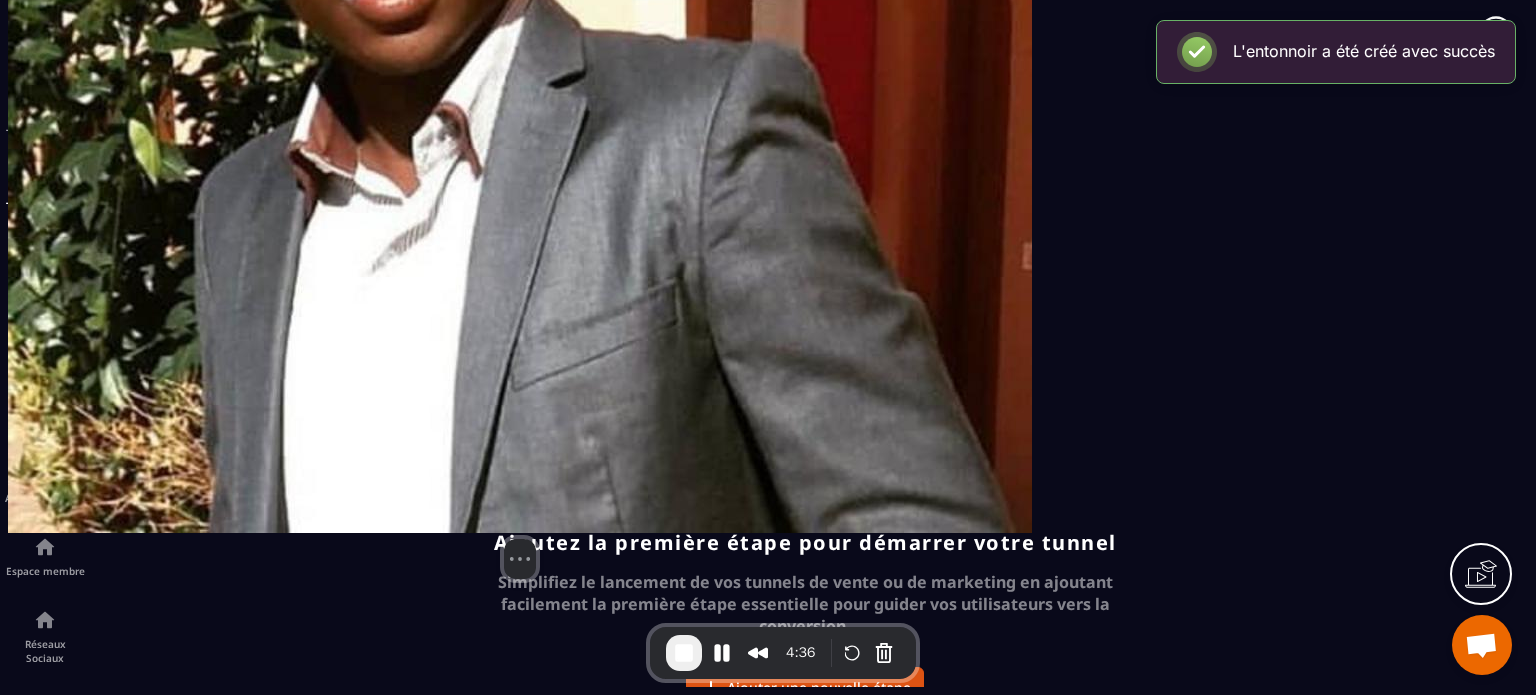 click on "Ajoutez la première étape pour démarrer votre tunnel Simplifiez le lancement de vos tunnels de vente ou de marketing en ajoutant facilement la première étape essentielle pour guider vos utilisateurs vers la conversion. Ajouter une nouvelle étape" at bounding box center [805, 457] 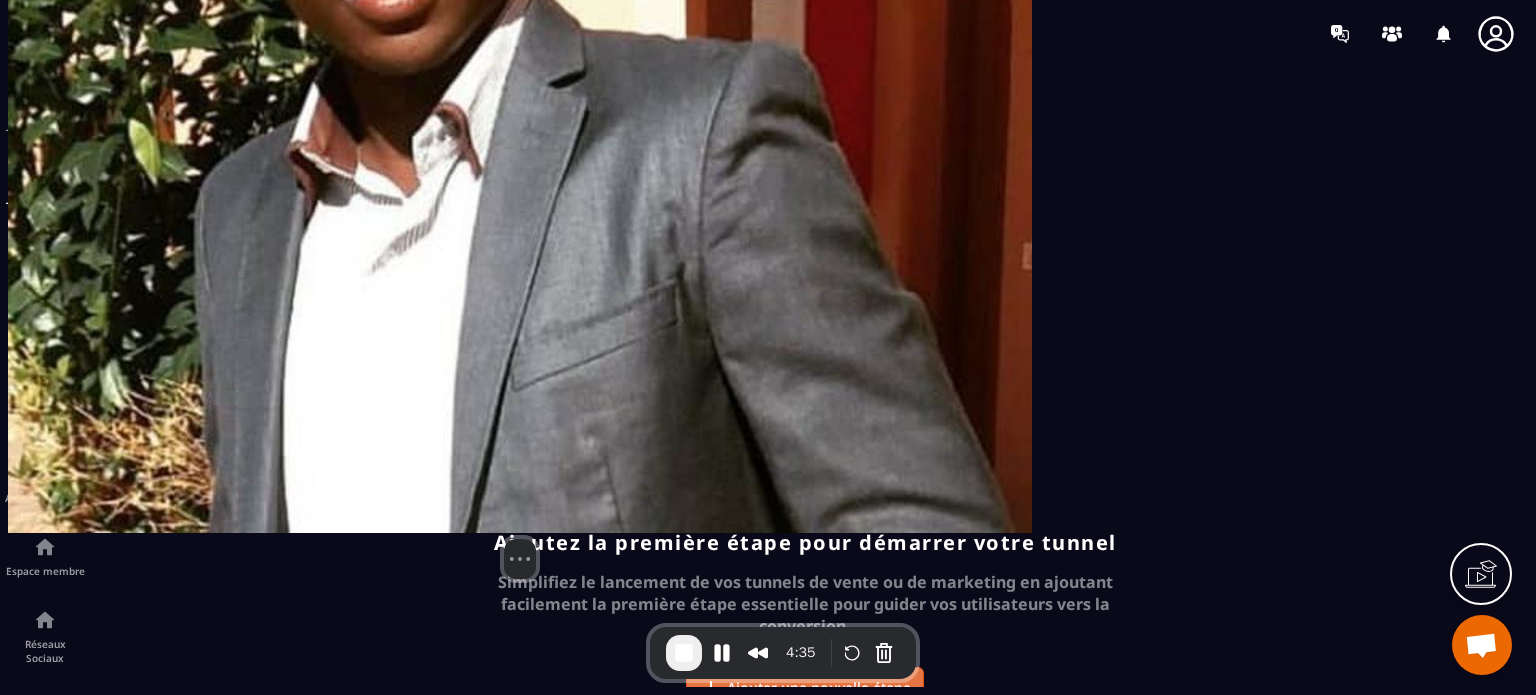 click on "Ajouter une nouvelle étape" at bounding box center [805, 688] 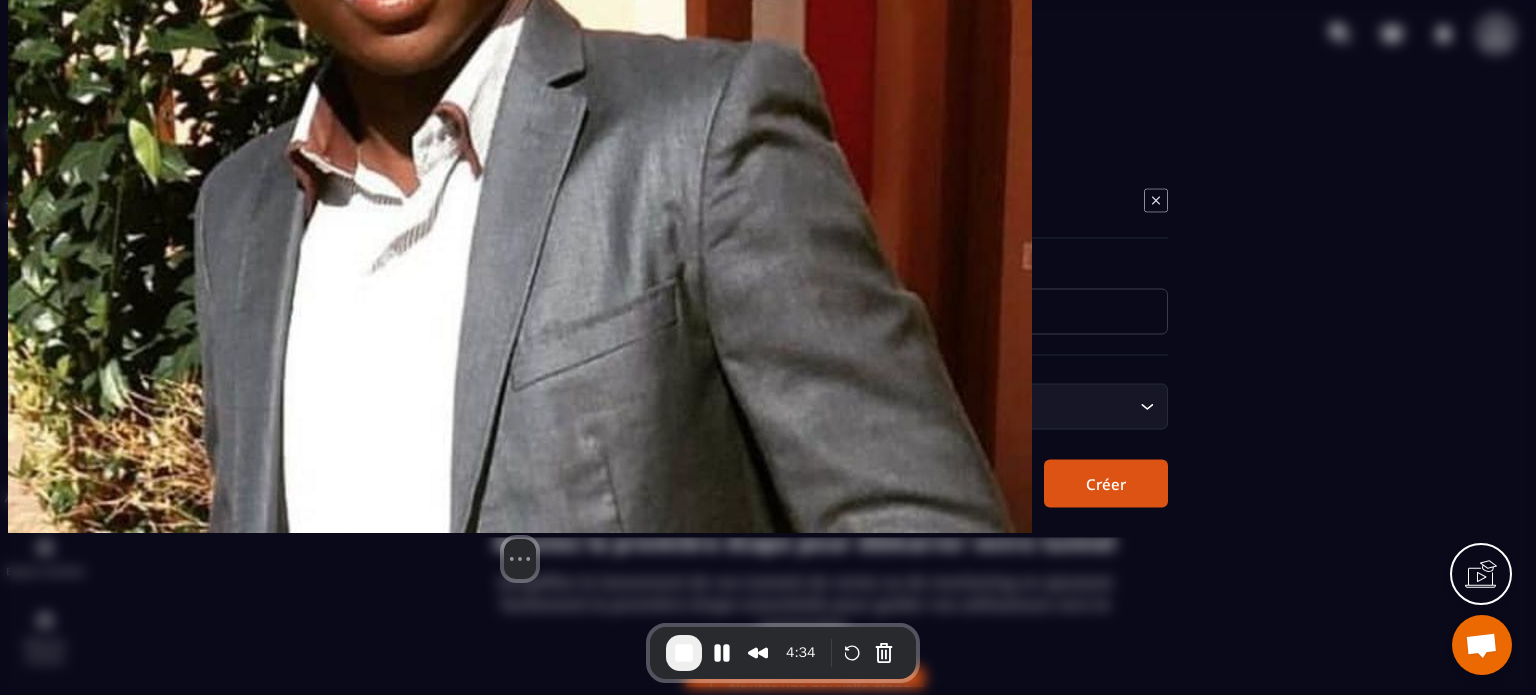 click at bounding box center (868, 311) 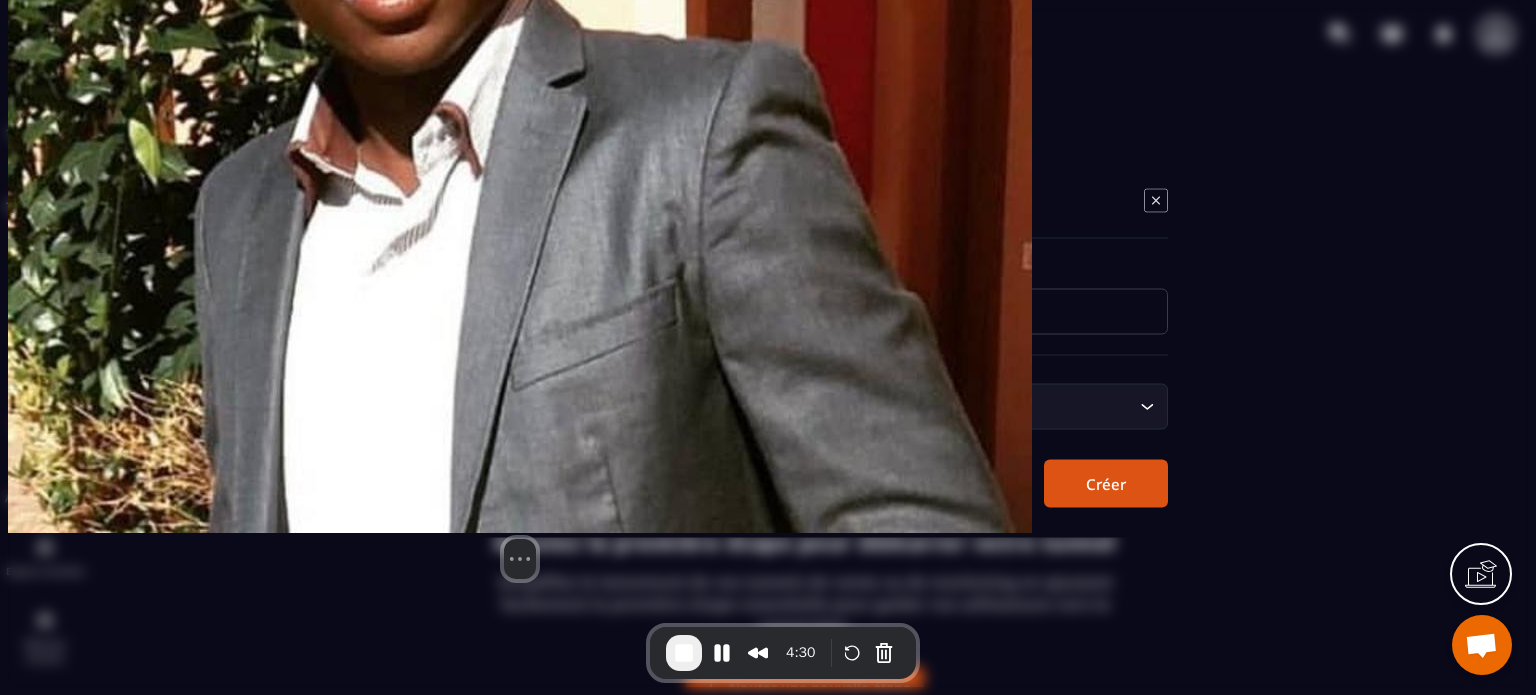 type on "**********" 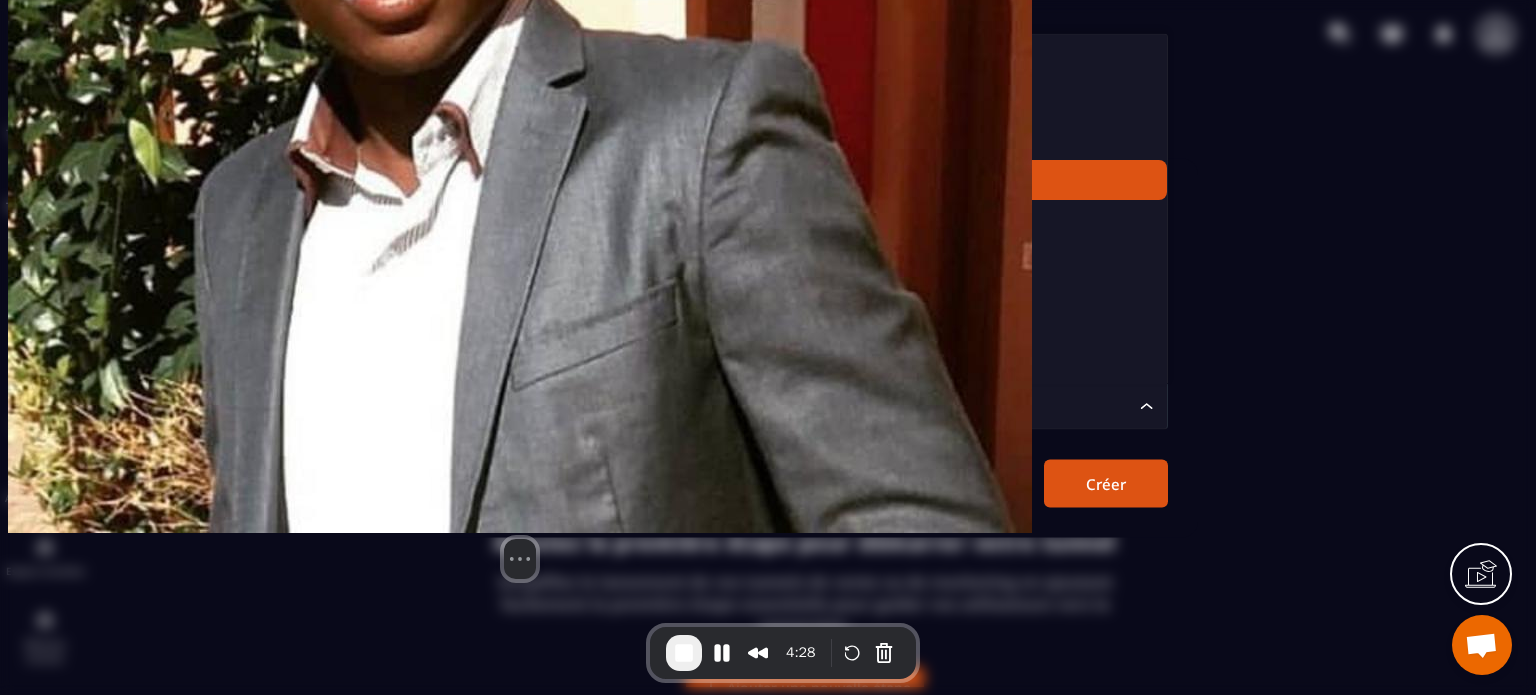 click on "Page de paiement" 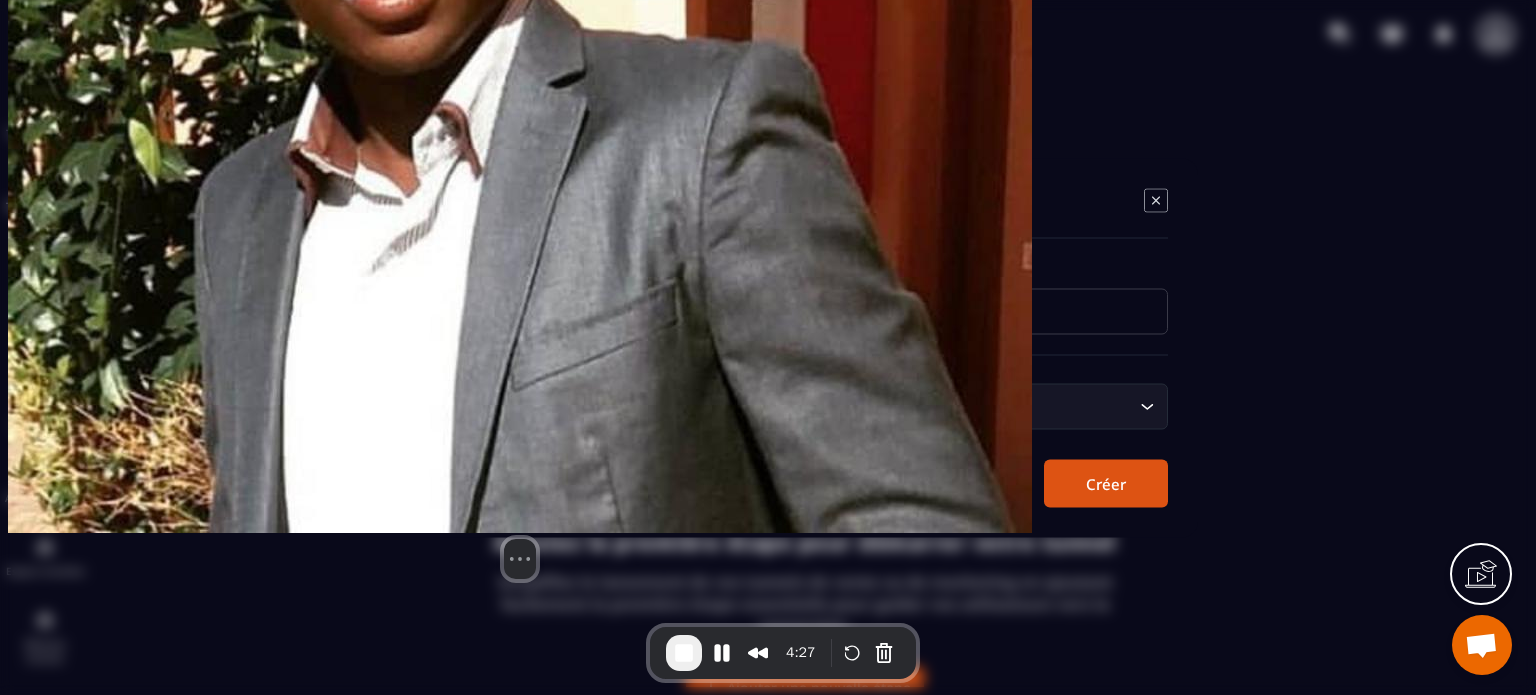 click on "Créer" at bounding box center [1106, 483] 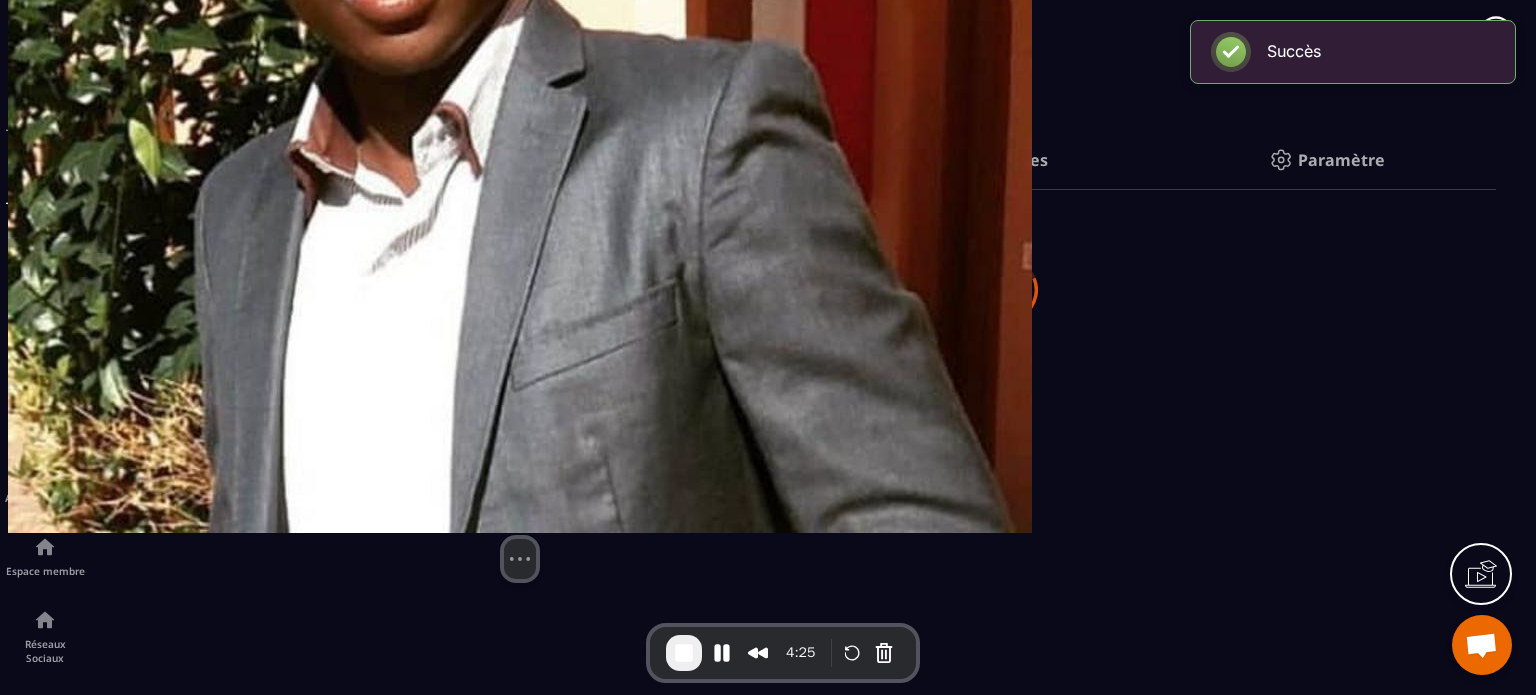 scroll, scrollTop: 0, scrollLeft: 0, axis: both 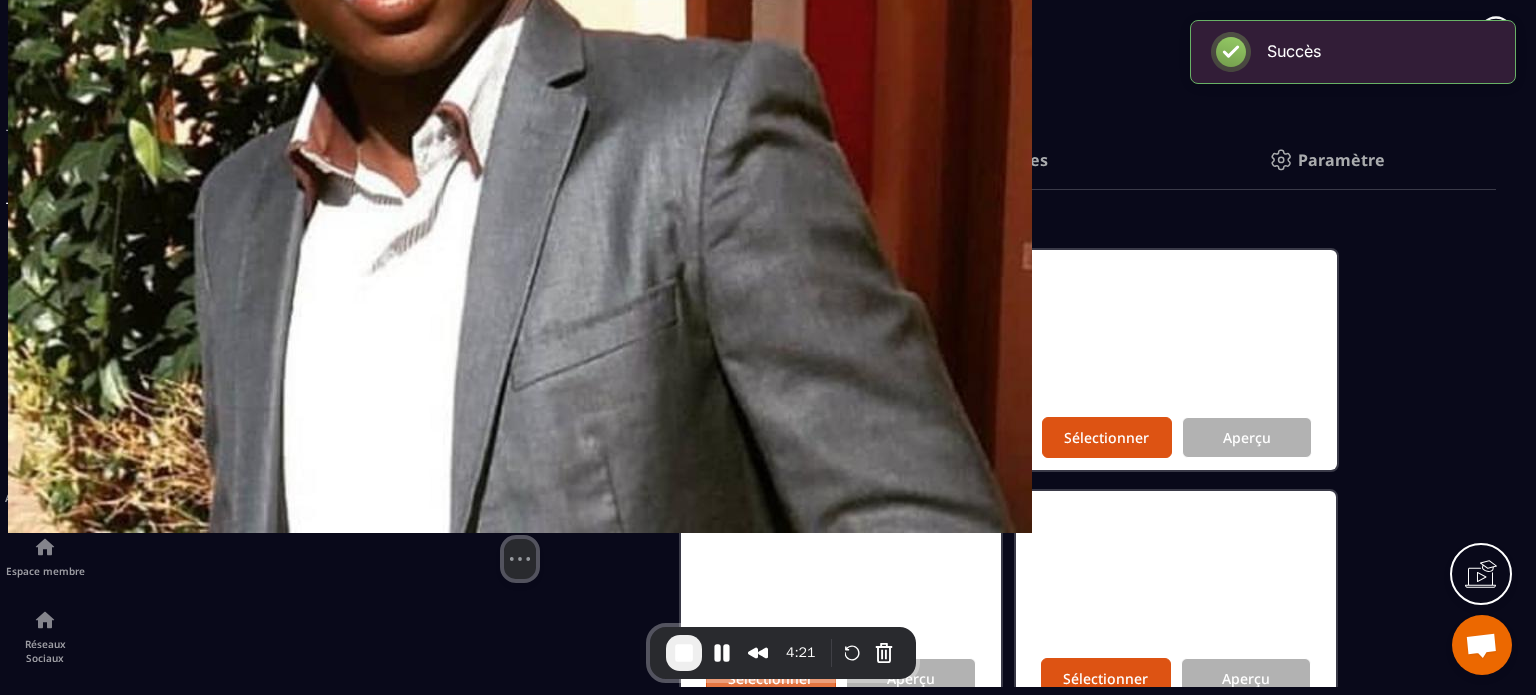 click on "Sélectionner" at bounding box center [770, 678] 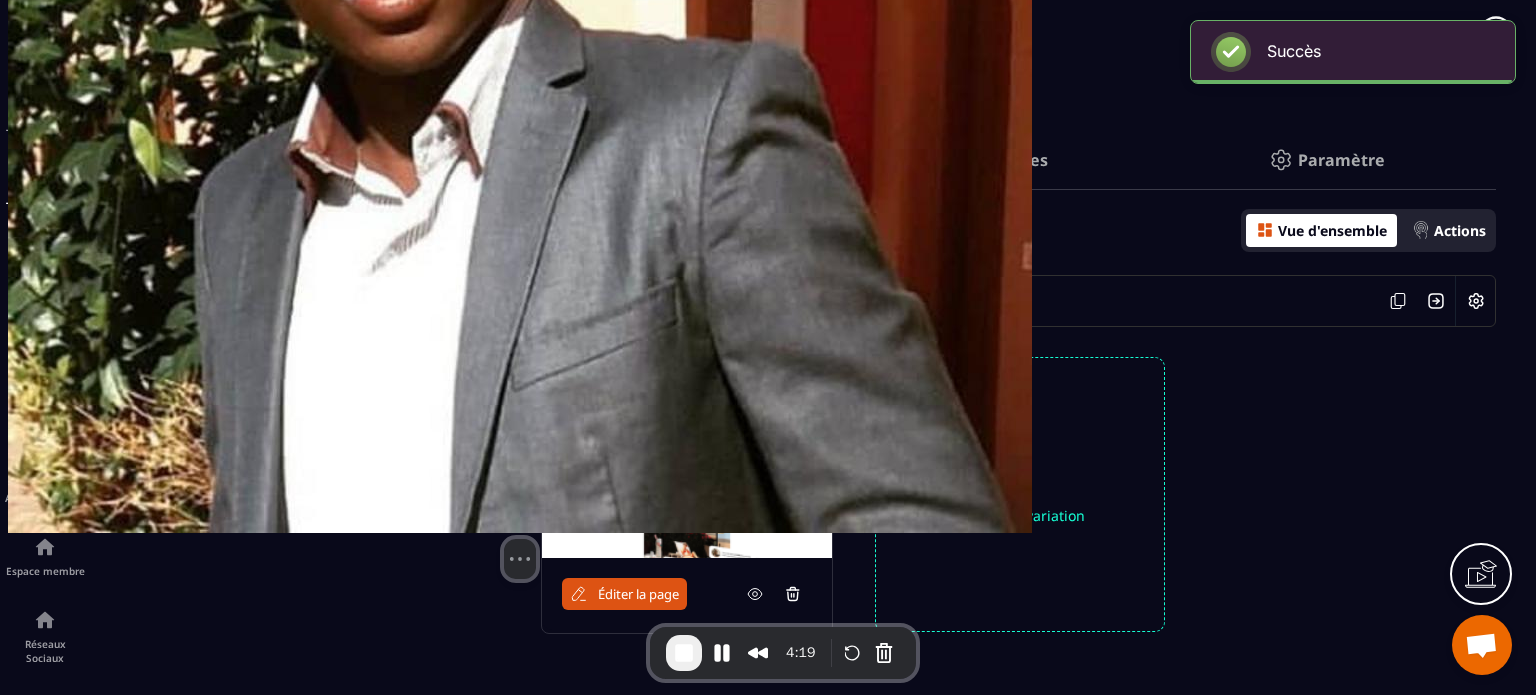 click at bounding box center [1476, 301] 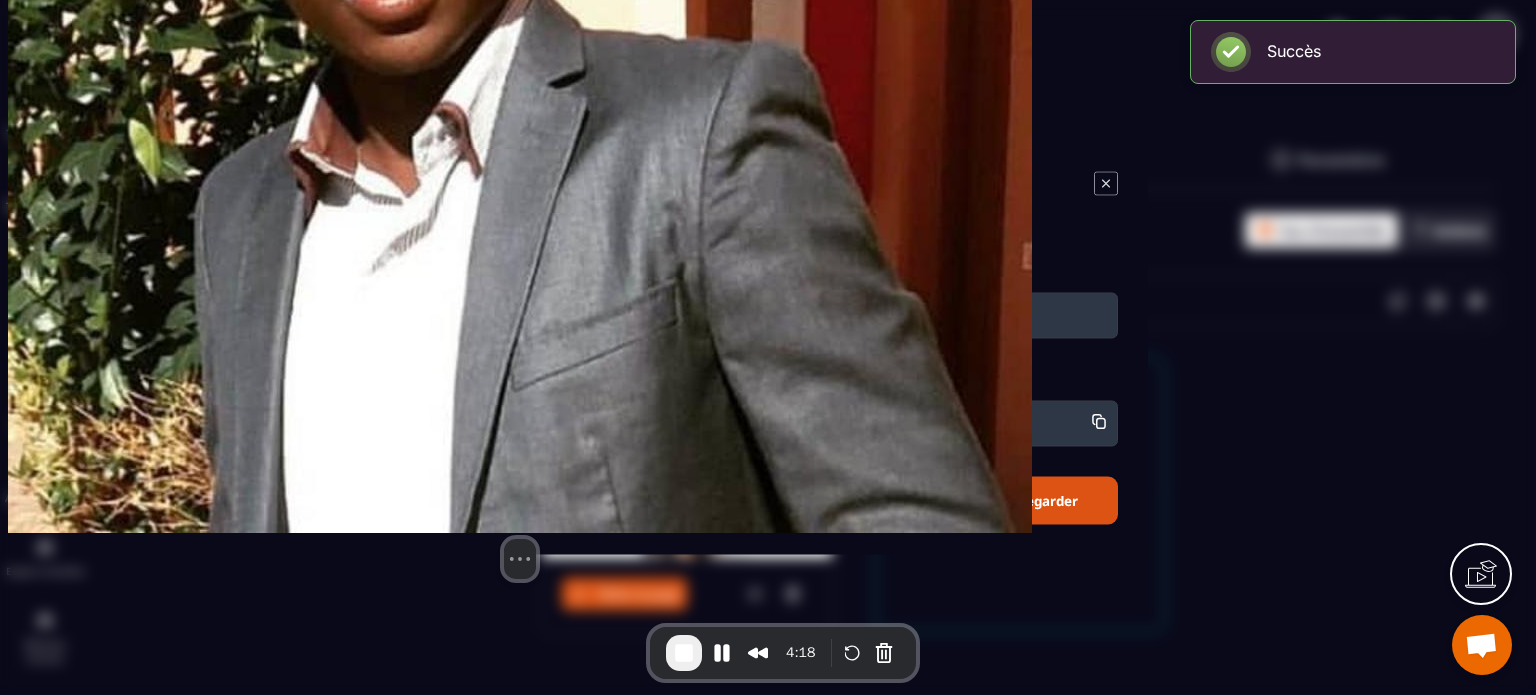 drag, startPoint x: 814, startPoint y: 428, endPoint x: 500, endPoint y: 446, distance: 314.5155 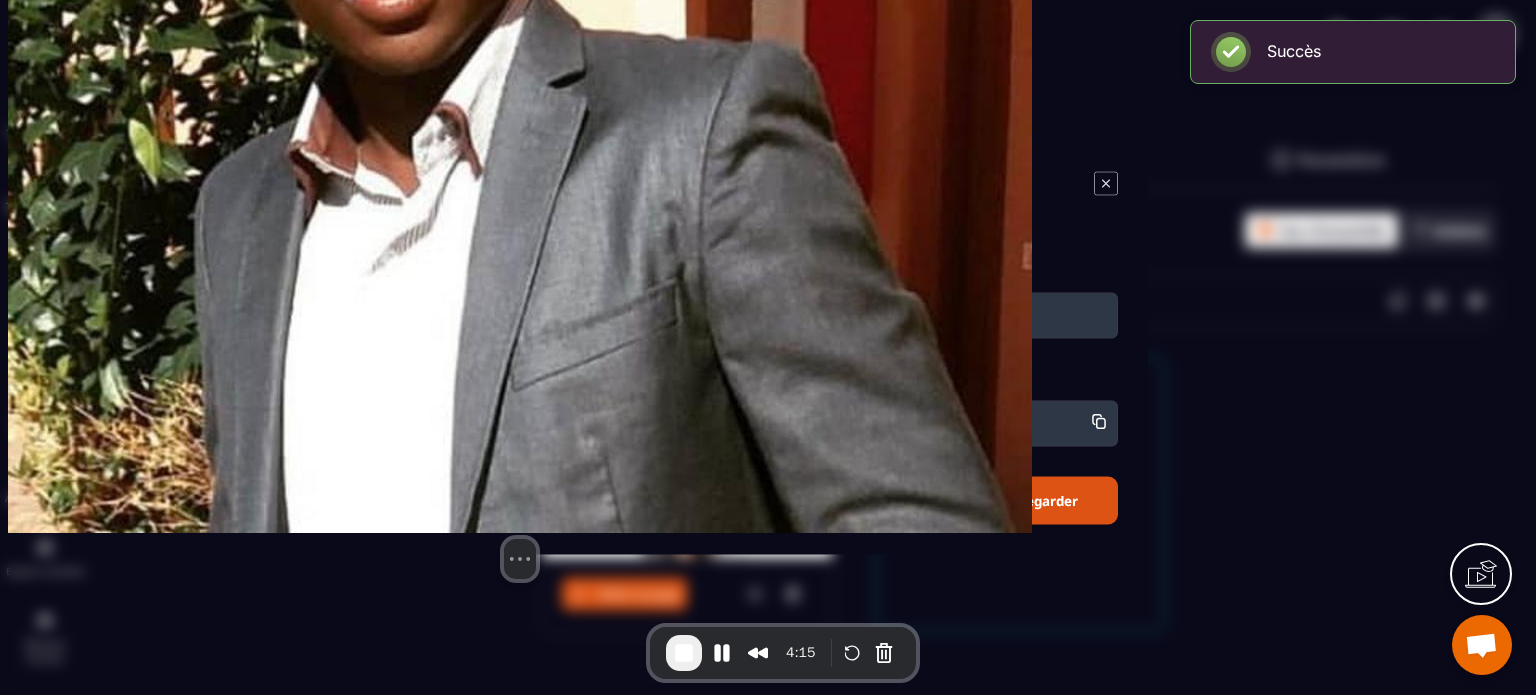 type on "**********" 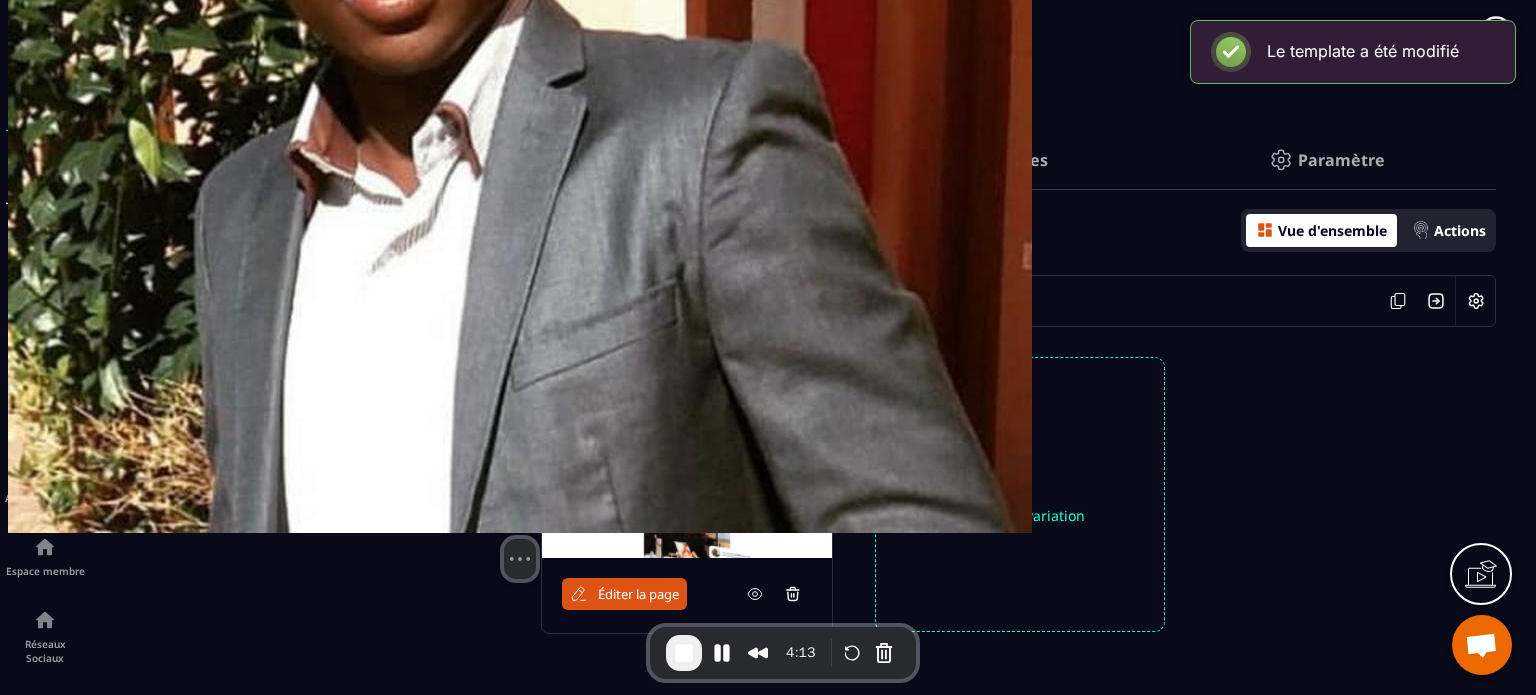 click on "Éditer la page" at bounding box center [624, 594] 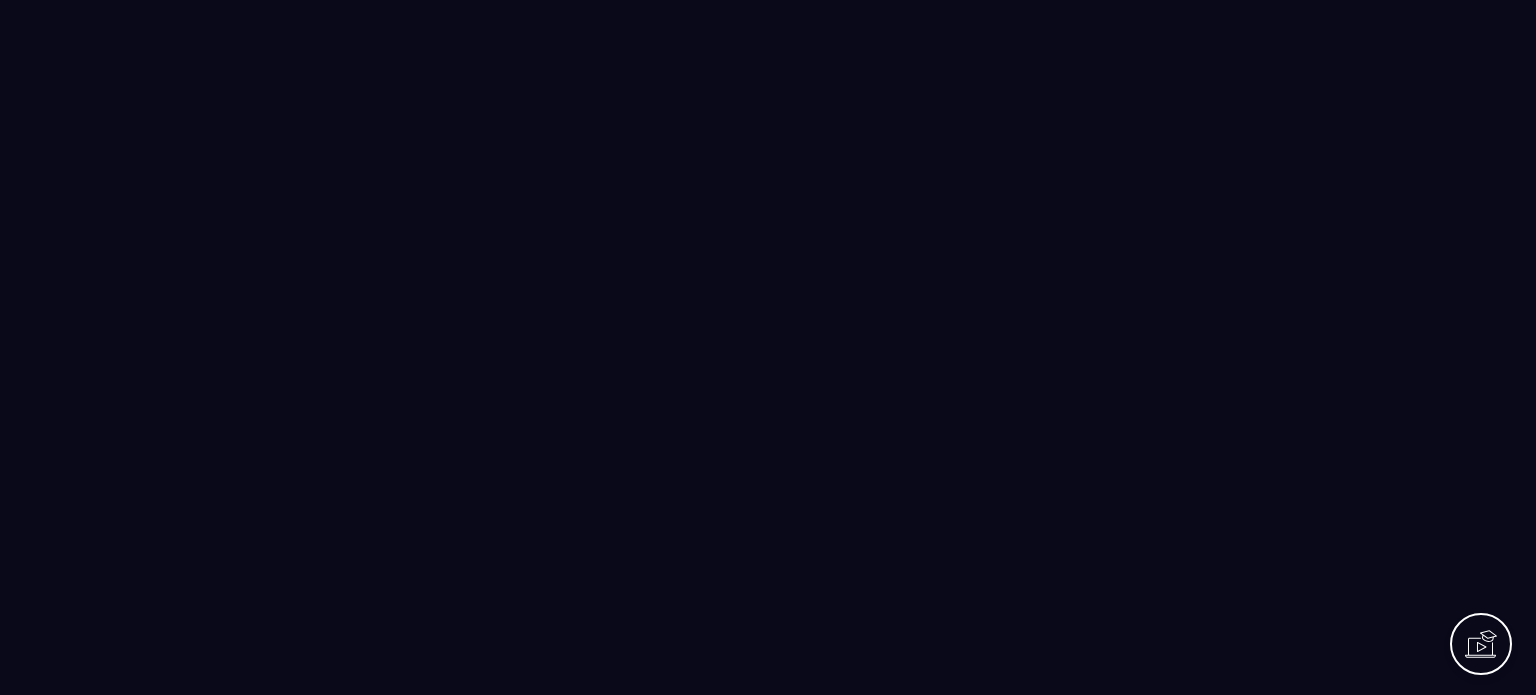 scroll, scrollTop: 0, scrollLeft: 0, axis: both 